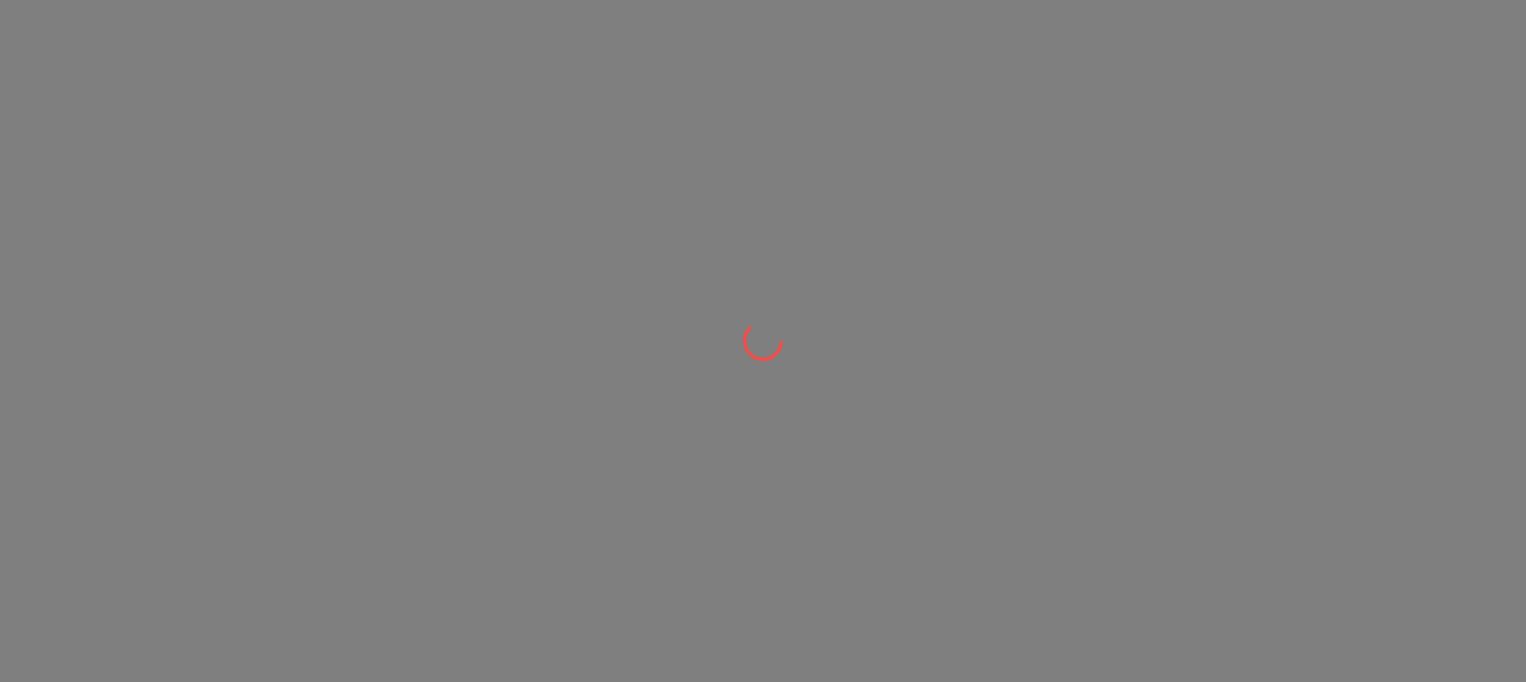 scroll, scrollTop: 0, scrollLeft: 0, axis: both 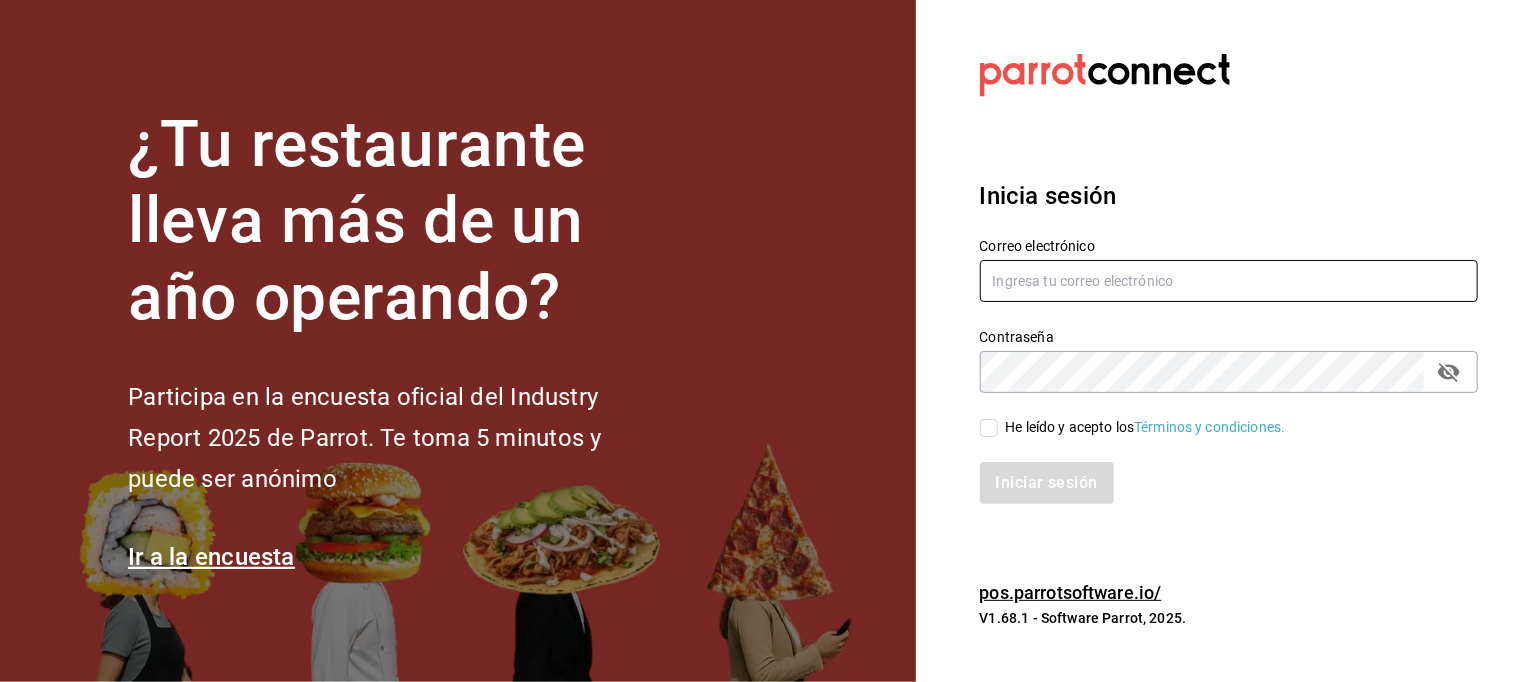 type on "[USERNAME]@example.com" 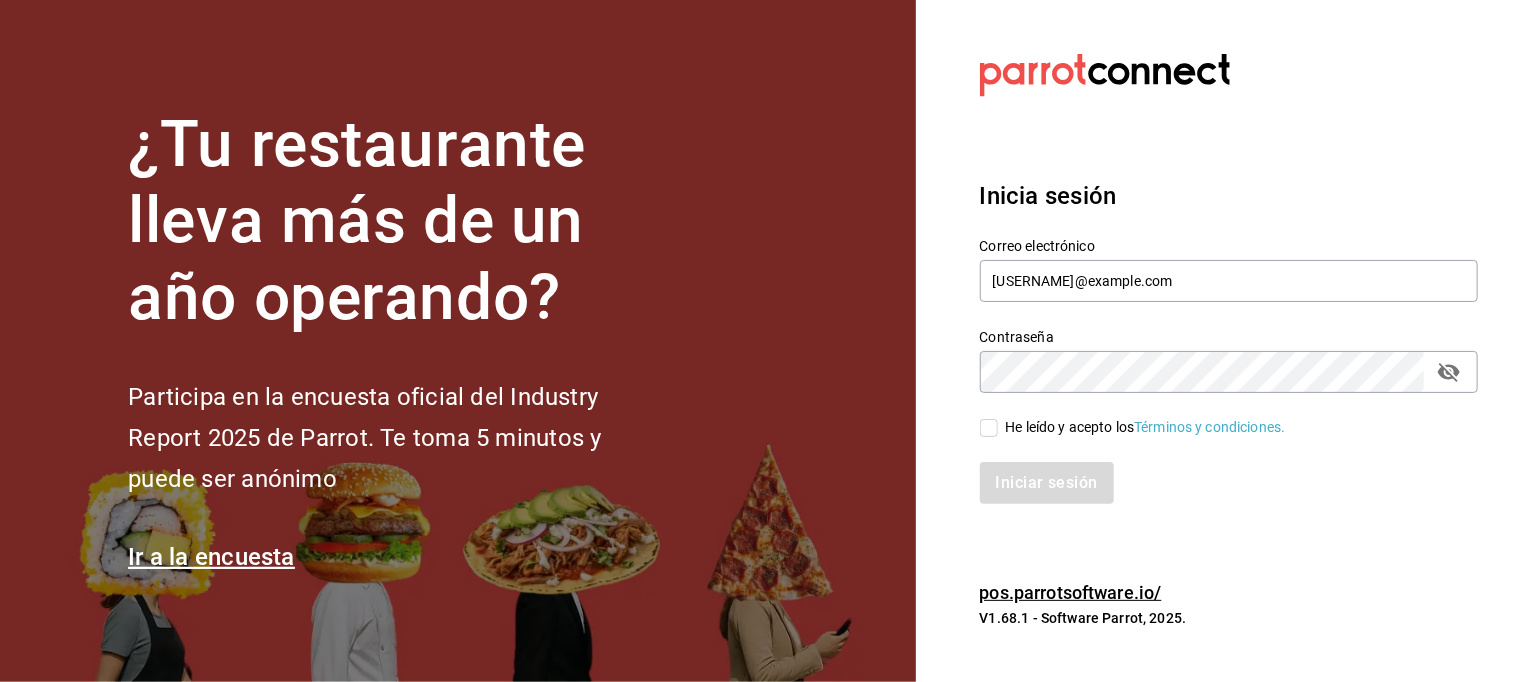 click on "He leído y acepto los  Términos y condiciones." at bounding box center (989, 428) 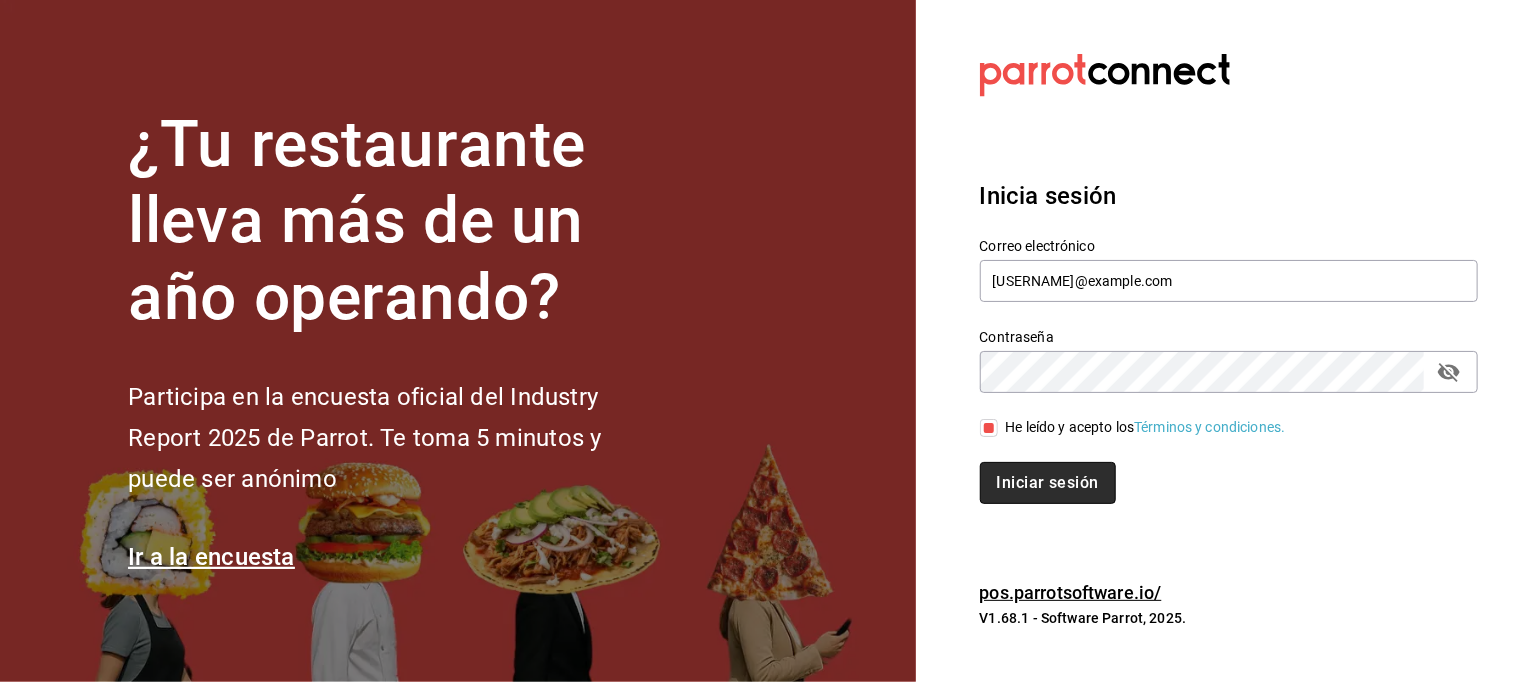 click on "Iniciar sesión" at bounding box center [1048, 483] 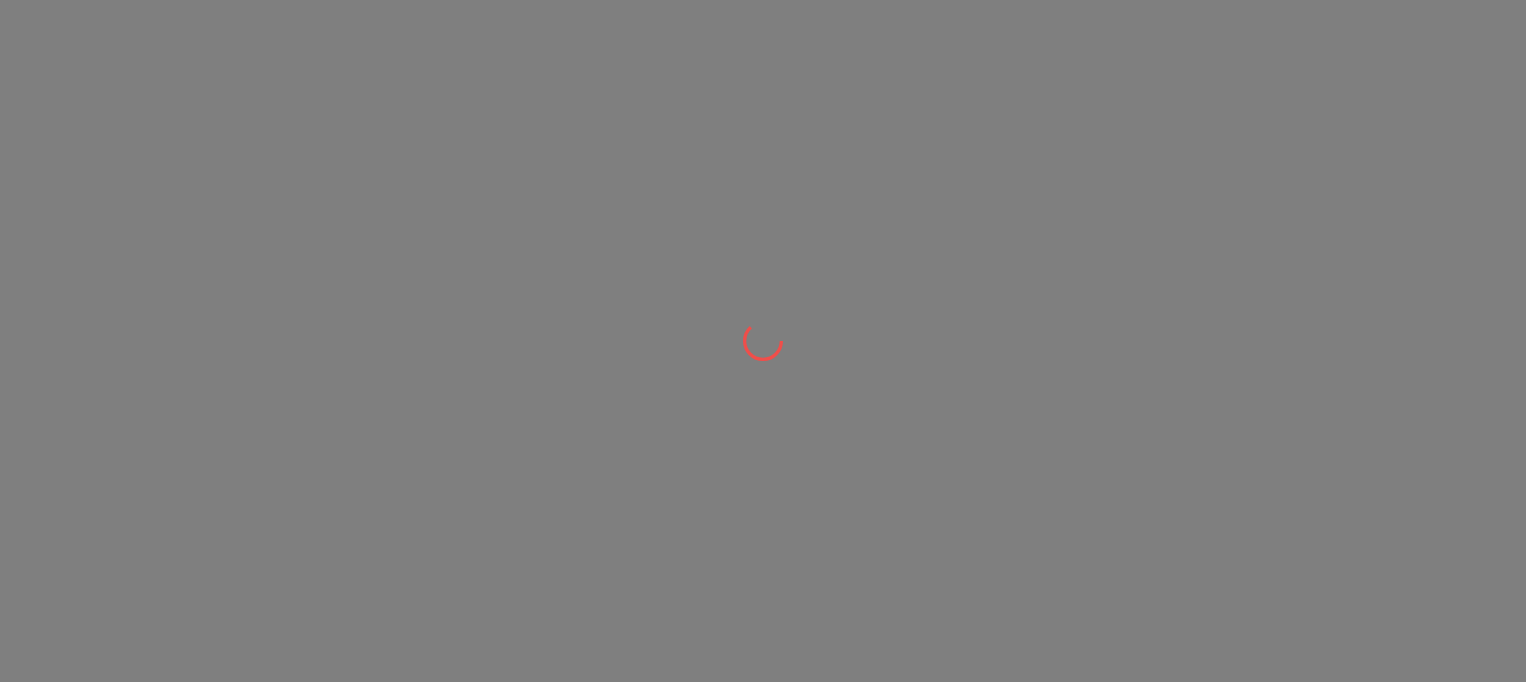 scroll, scrollTop: 0, scrollLeft: 0, axis: both 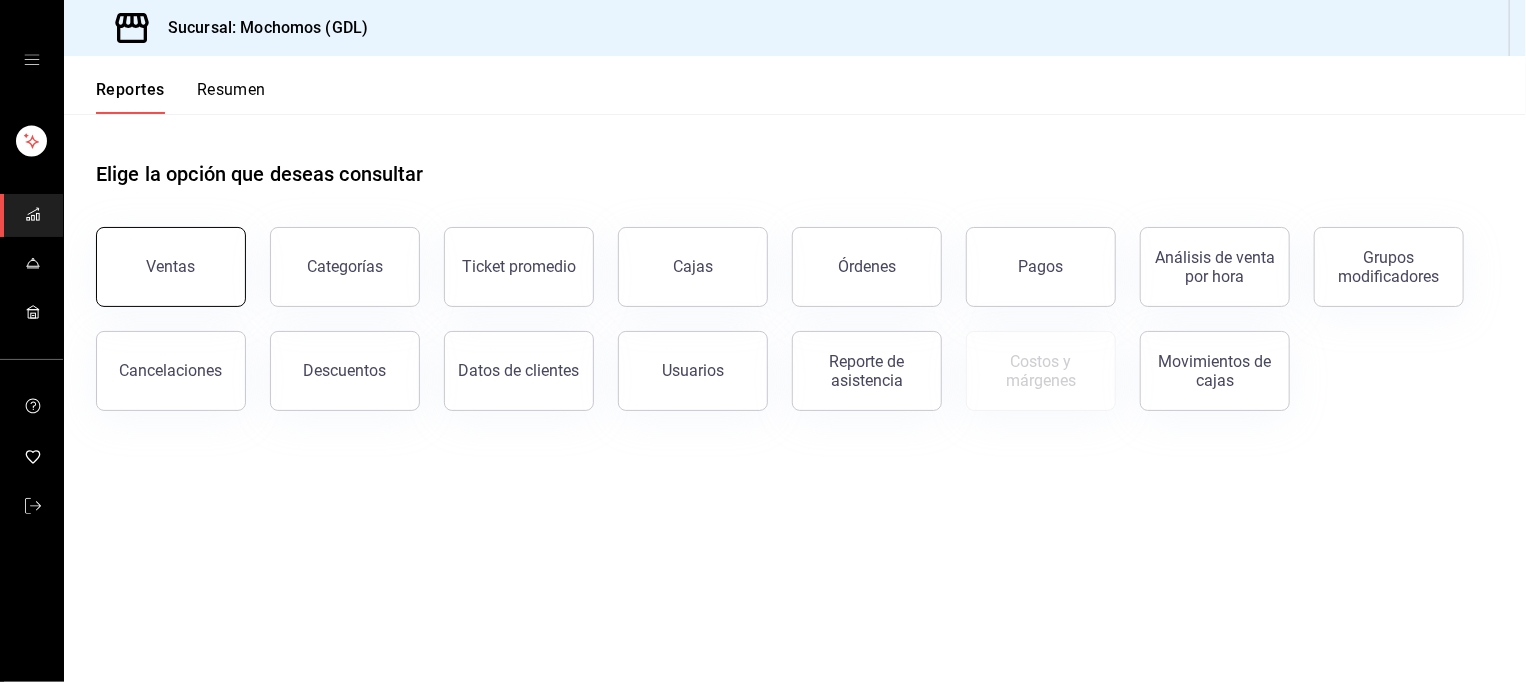 click on "Ventas" at bounding box center [171, 267] 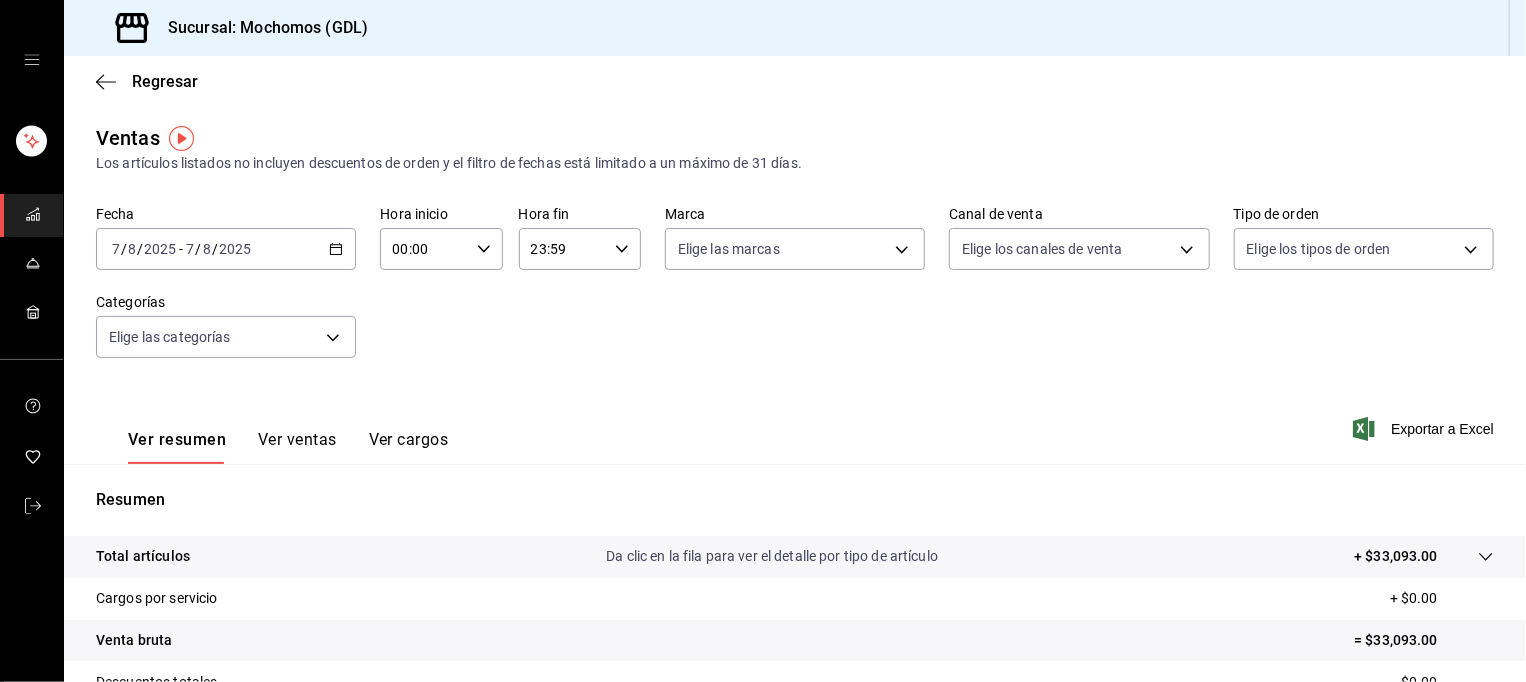 click 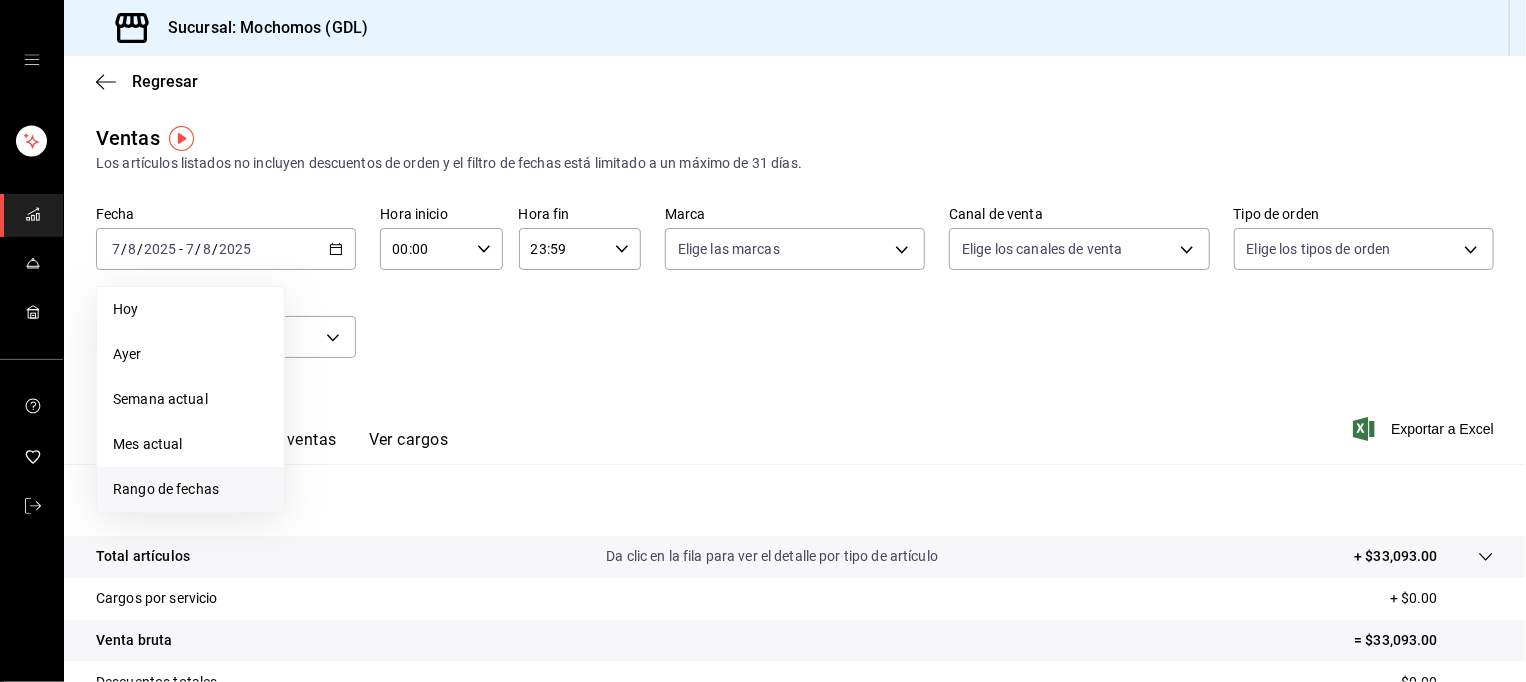 click on "Rango de fechas" at bounding box center (190, 489) 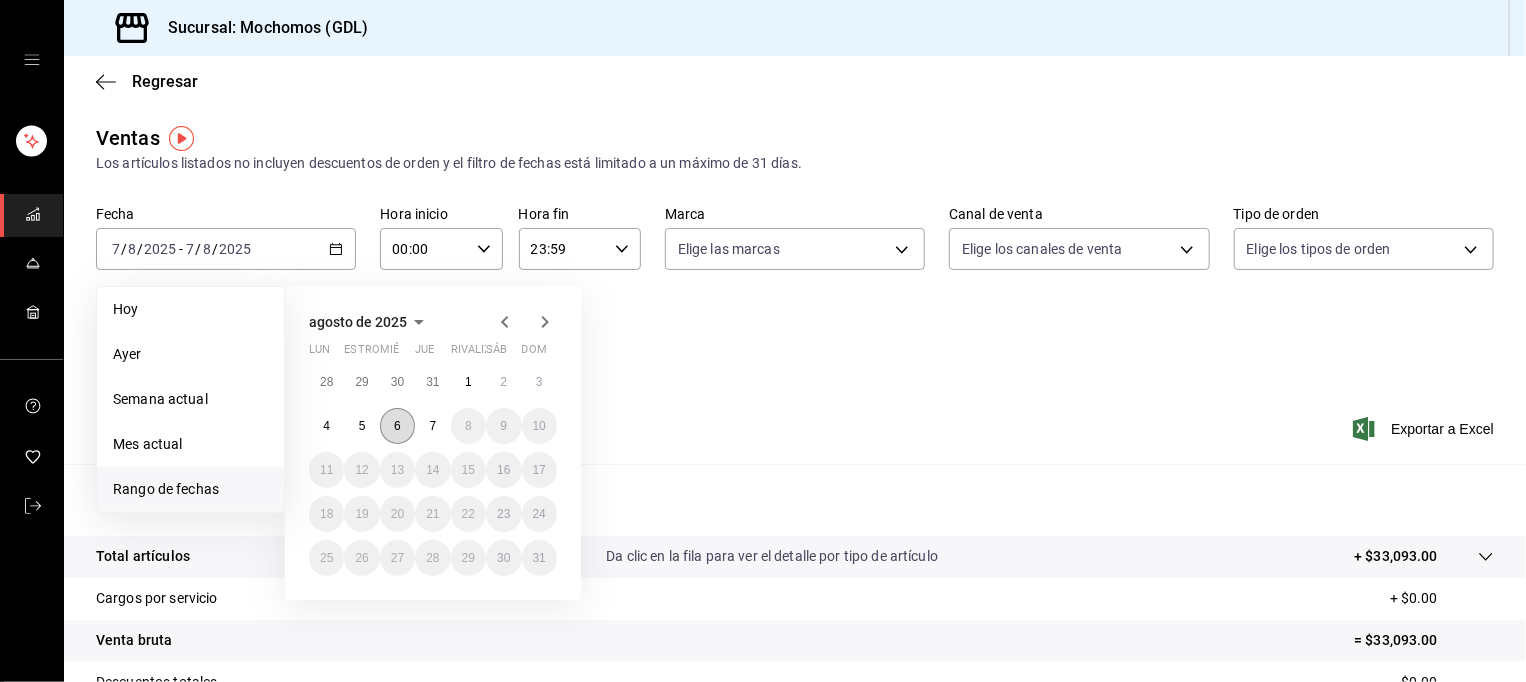 click on "6" at bounding box center (397, 426) 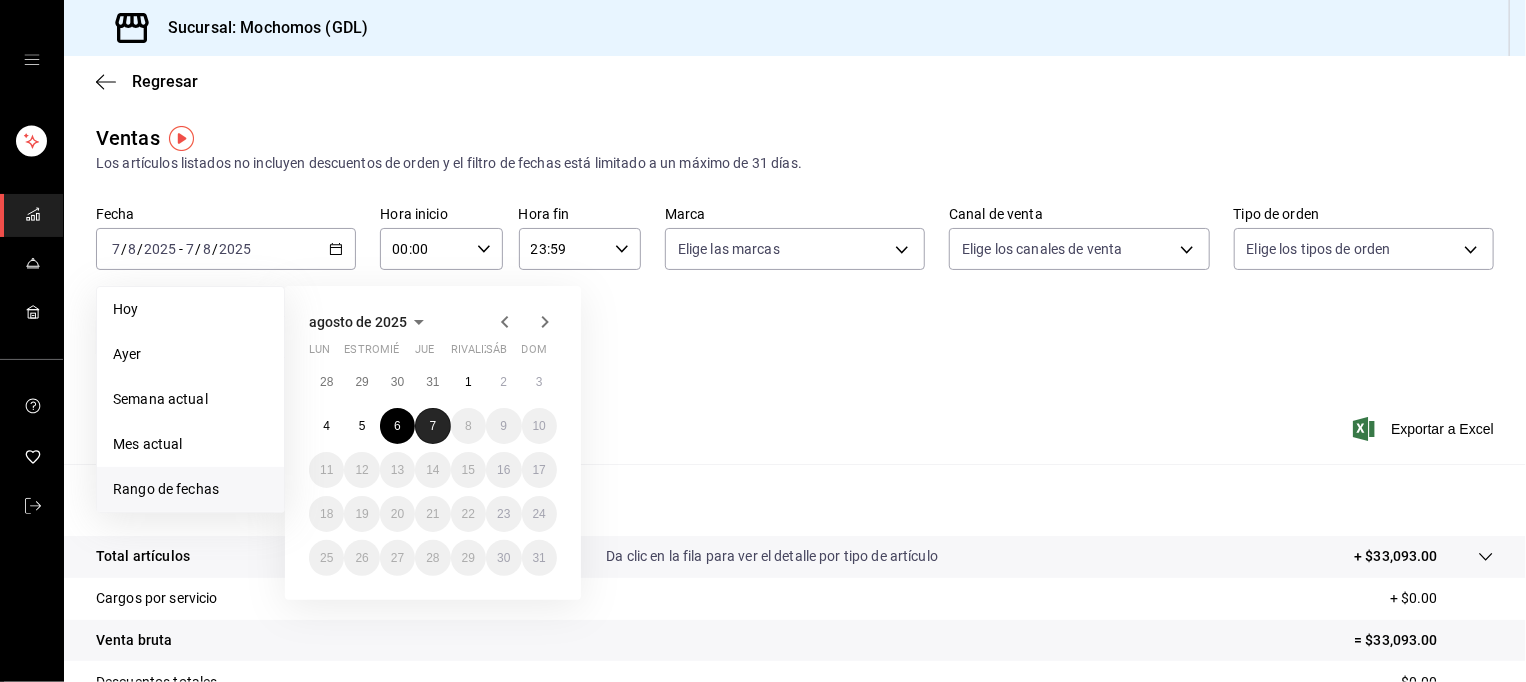 click on "7" at bounding box center [432, 426] 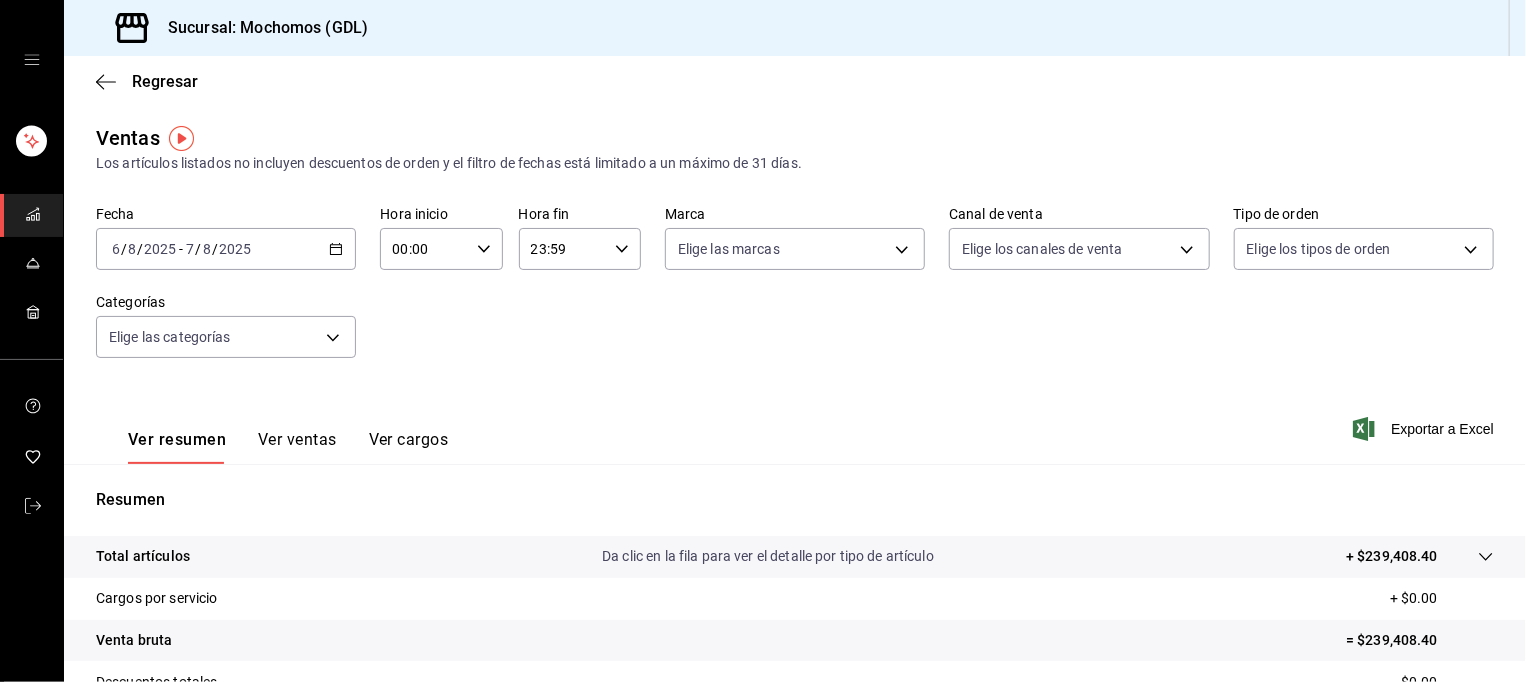 click 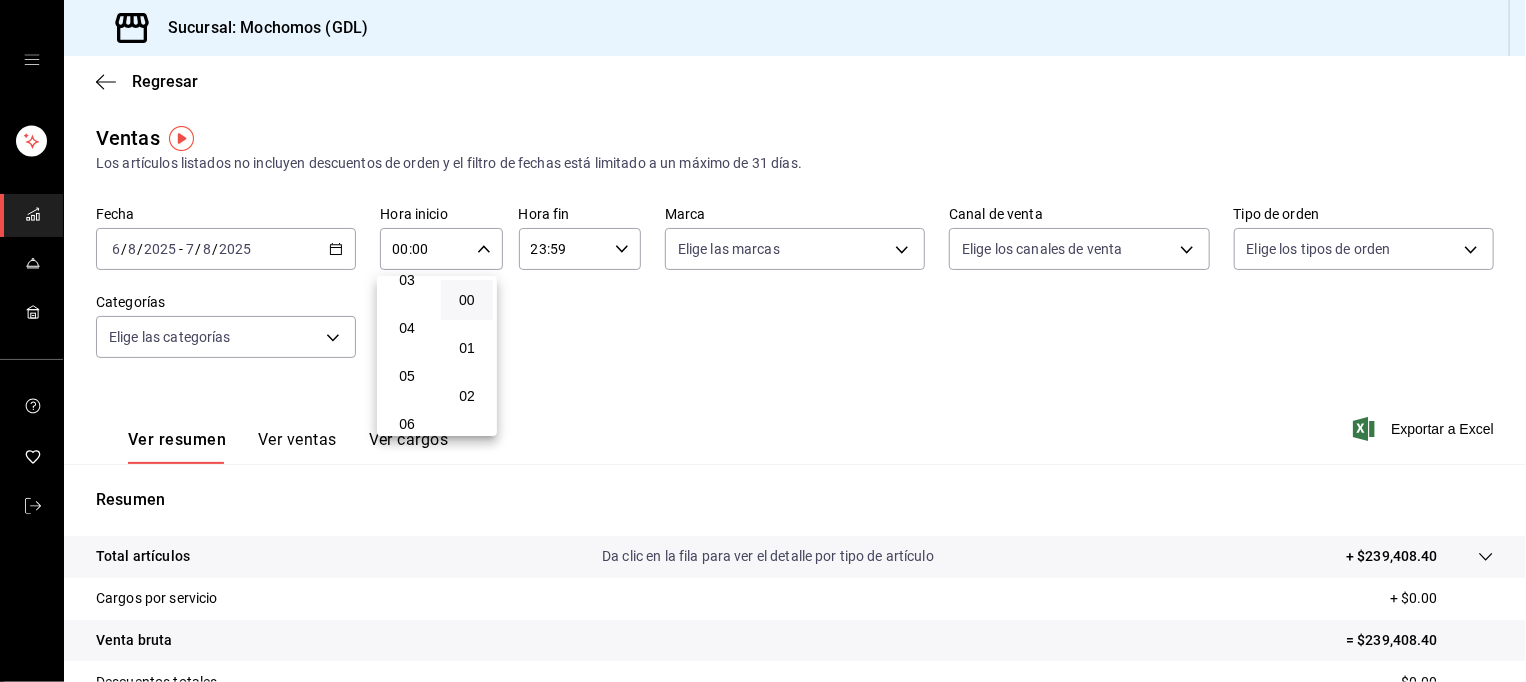 scroll, scrollTop: 172, scrollLeft: 0, axis: vertical 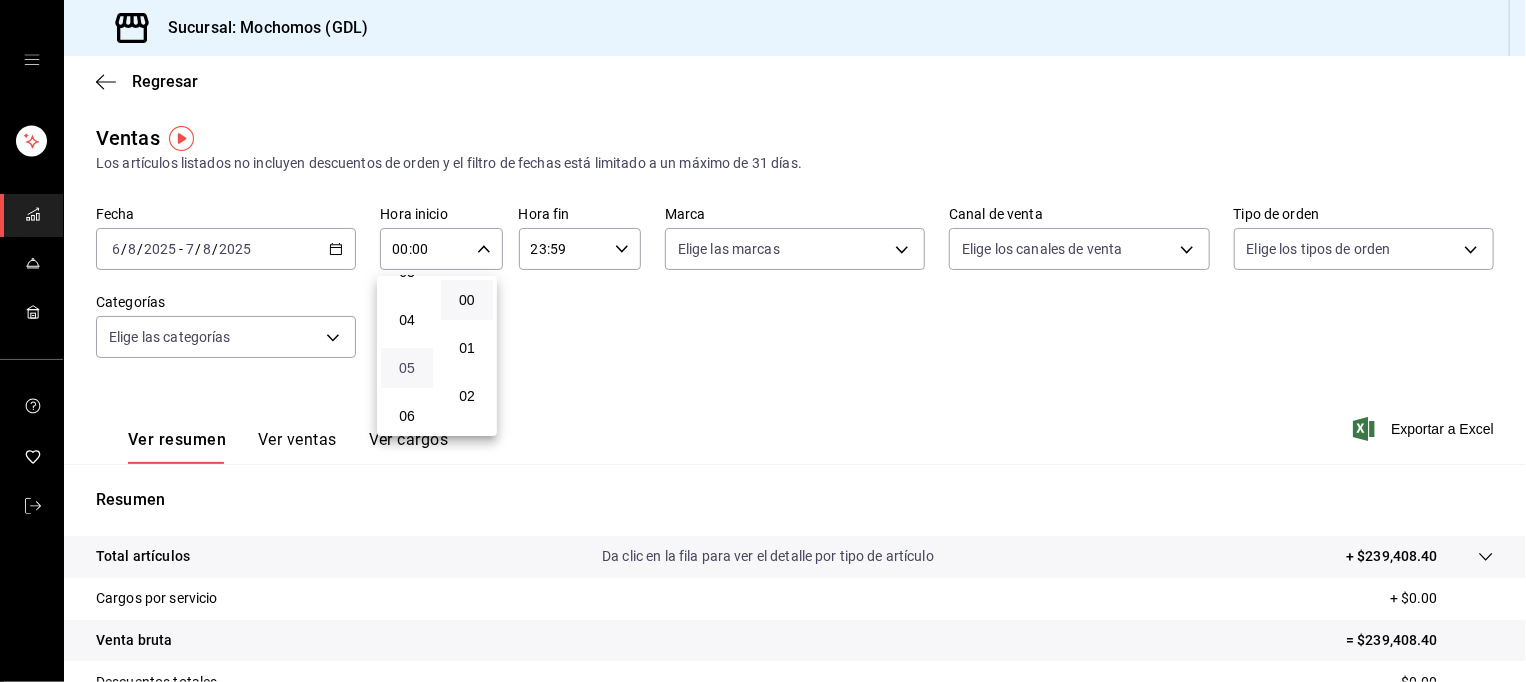 click on "05" at bounding box center [407, 368] 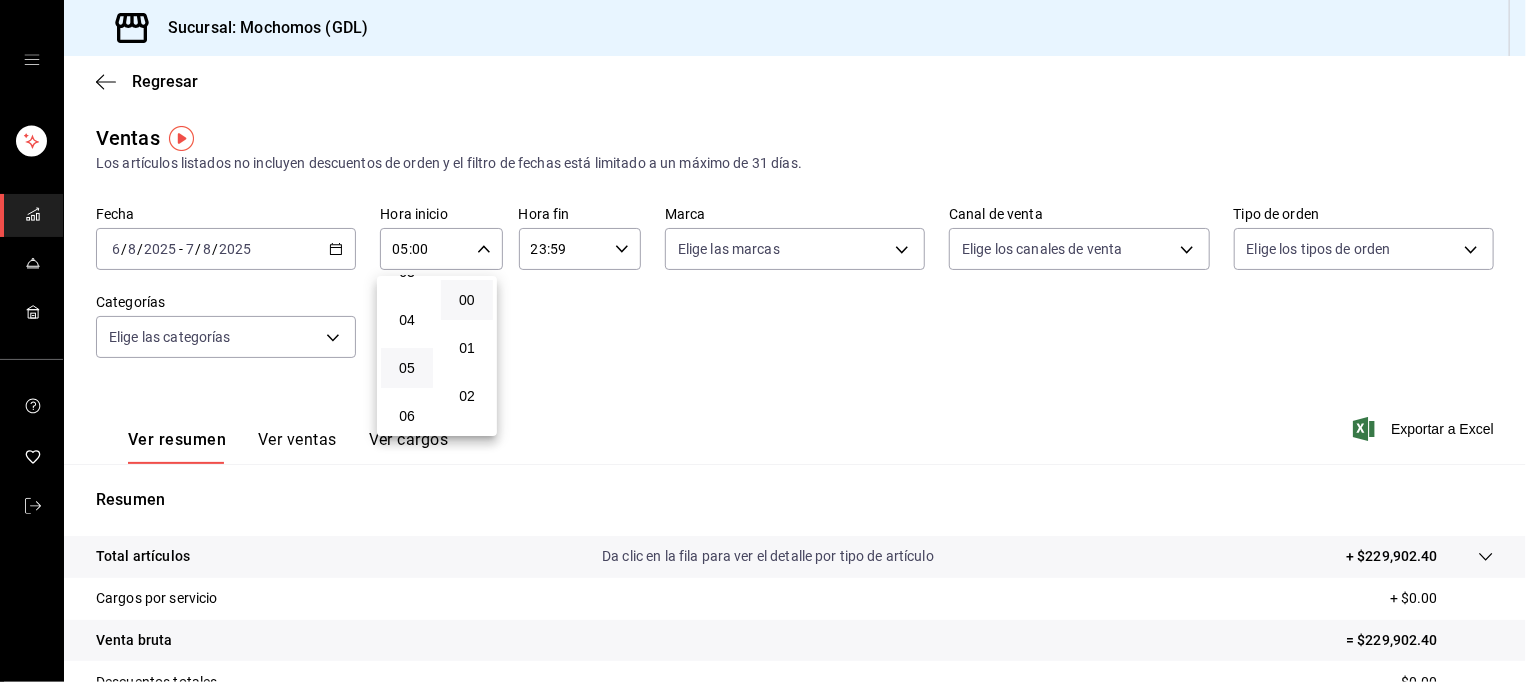 click at bounding box center [763, 341] 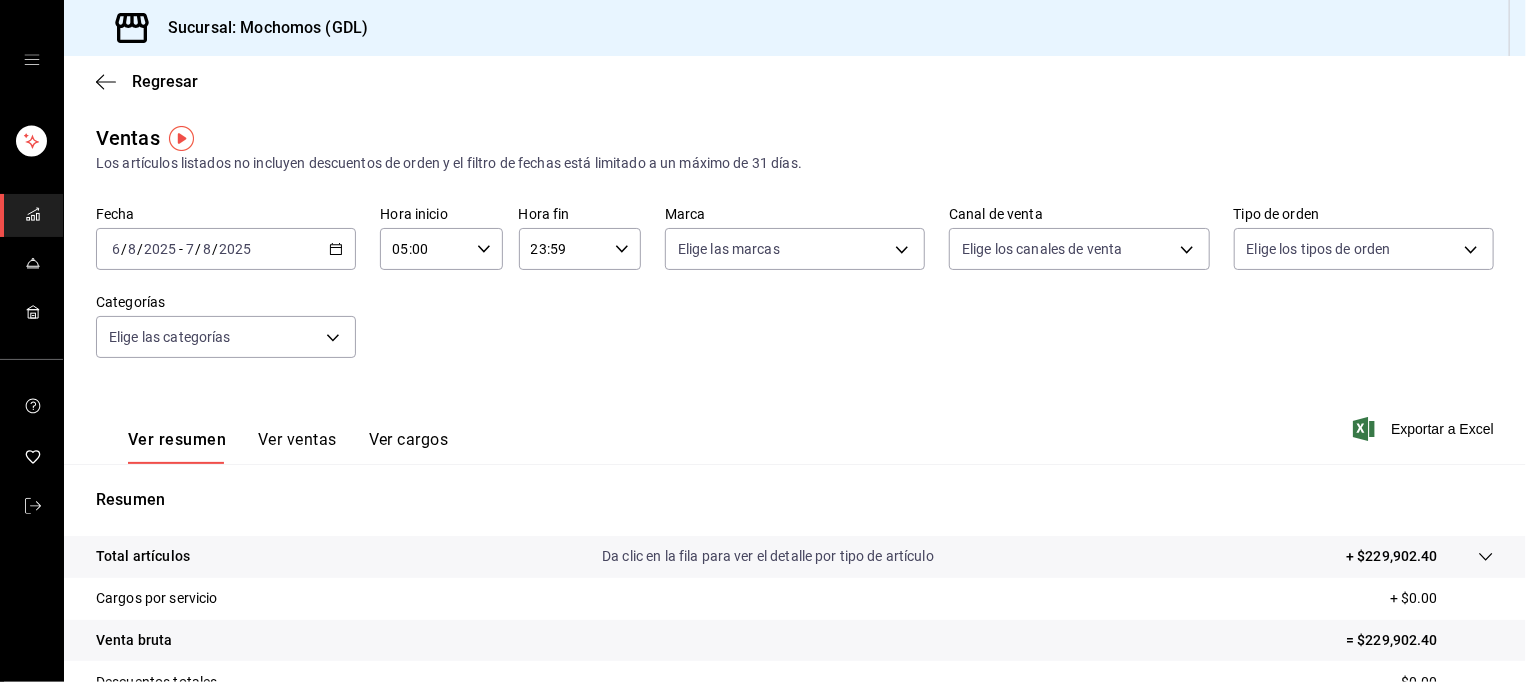 click 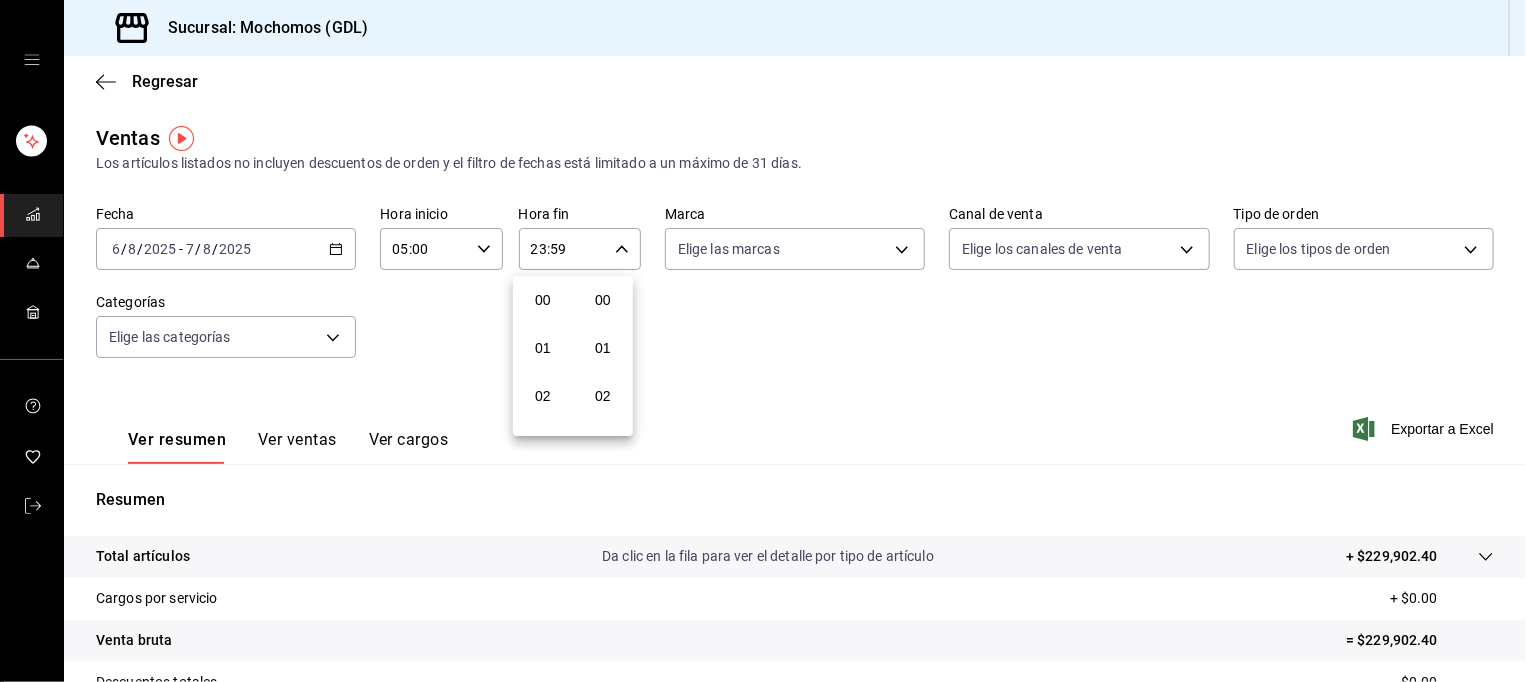 scroll, scrollTop: 1011, scrollLeft: 0, axis: vertical 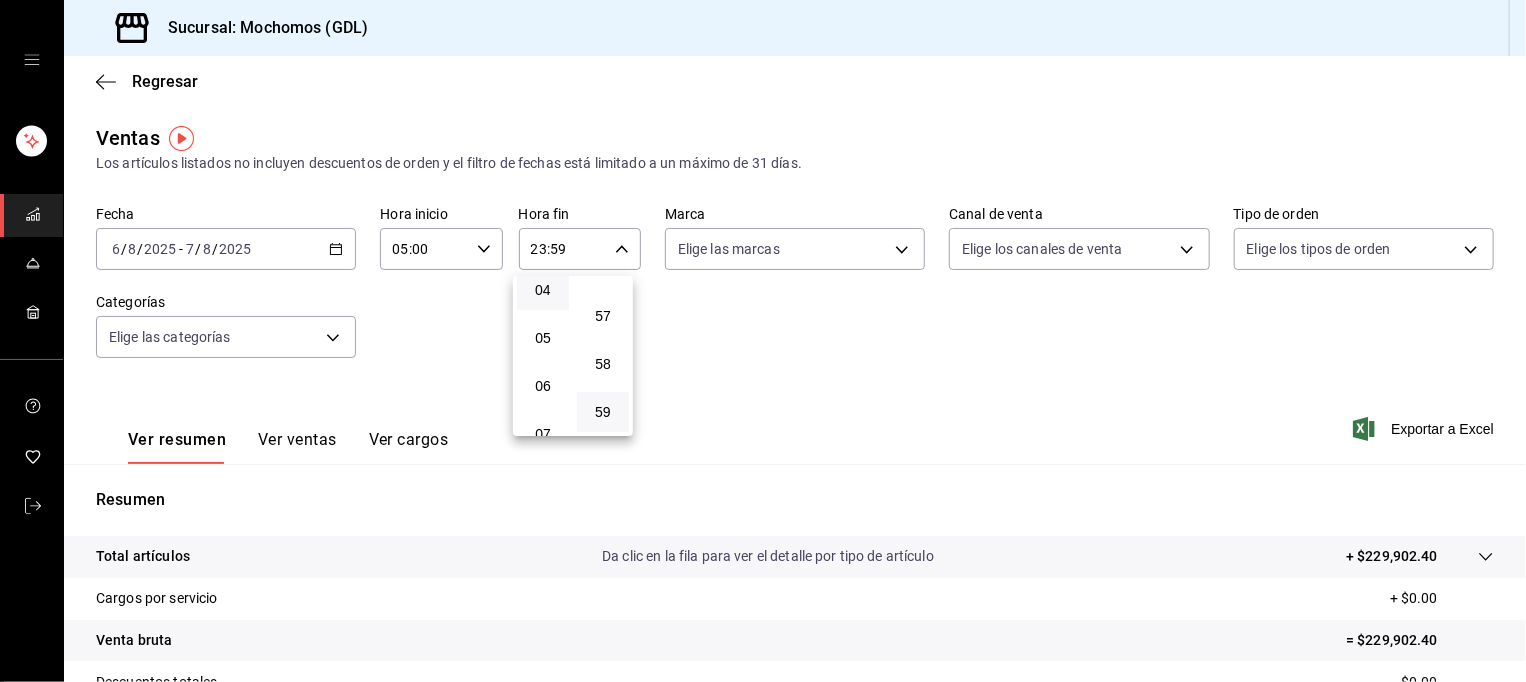 click on "04" at bounding box center (543, 290) 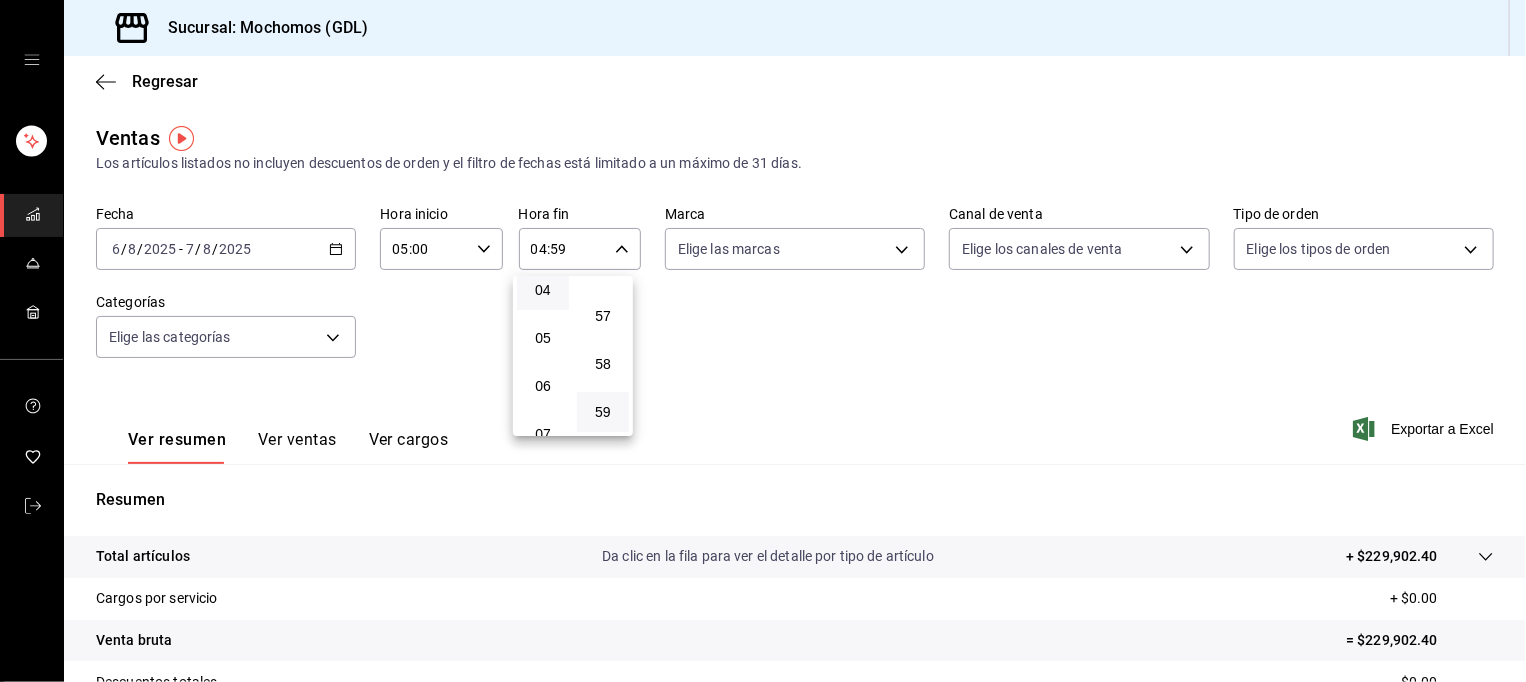 click at bounding box center [763, 341] 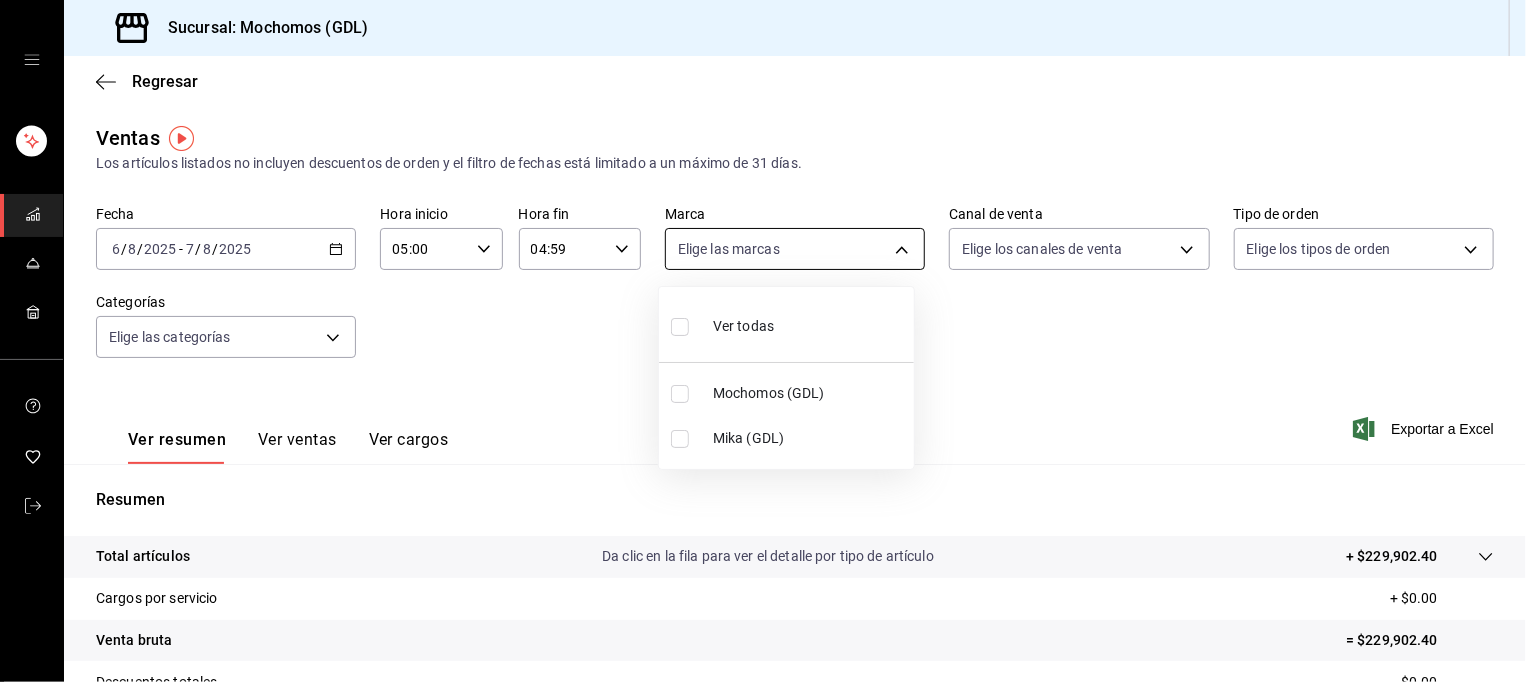 click on "Sucursal: Mochomos (GDL) Regresar Ventas Los artículos listados no incluyen descuentos de orden y el filtro de fechas está limitado a un máximo de 31 días. Fecha [DATE] [DATE] - [DATE] Hora inicio 05:00 Hora inicio Hora fin 04:59 Hora fin Marca Elige las marcas Canal de venta Elige los canales de venta Tipo de orden Elige los tipos de orden Categorías Elige las categorías Ver resumen Ver ventas Ver cargos Exportar a Excel Resumen Total artículos Da clic en la fila para ver el detalle por tipo de artículo + $[PRICE] Cargos por servicio + $[PRICE] Venta bruta = $[PRICE] Descuentos totales - $[PRICE] Certificados de regalo - $[PRICE] Venta total = $[PRICE] Impuestos - $[PRICE] Venta neta = $[PRICE] GANA 1 MES GRATIS EN TU SUSCRIPCIÓN AQUÍ Ver video tutorial Ir a video Visitar centro de ayuda ([PHONE]) [EMAIL] Visitar centro de ayuda ([PHONE]) [EMAIL] Ver todas Mochomos (GDL) Mika (GDL)" at bounding box center (763, 341) 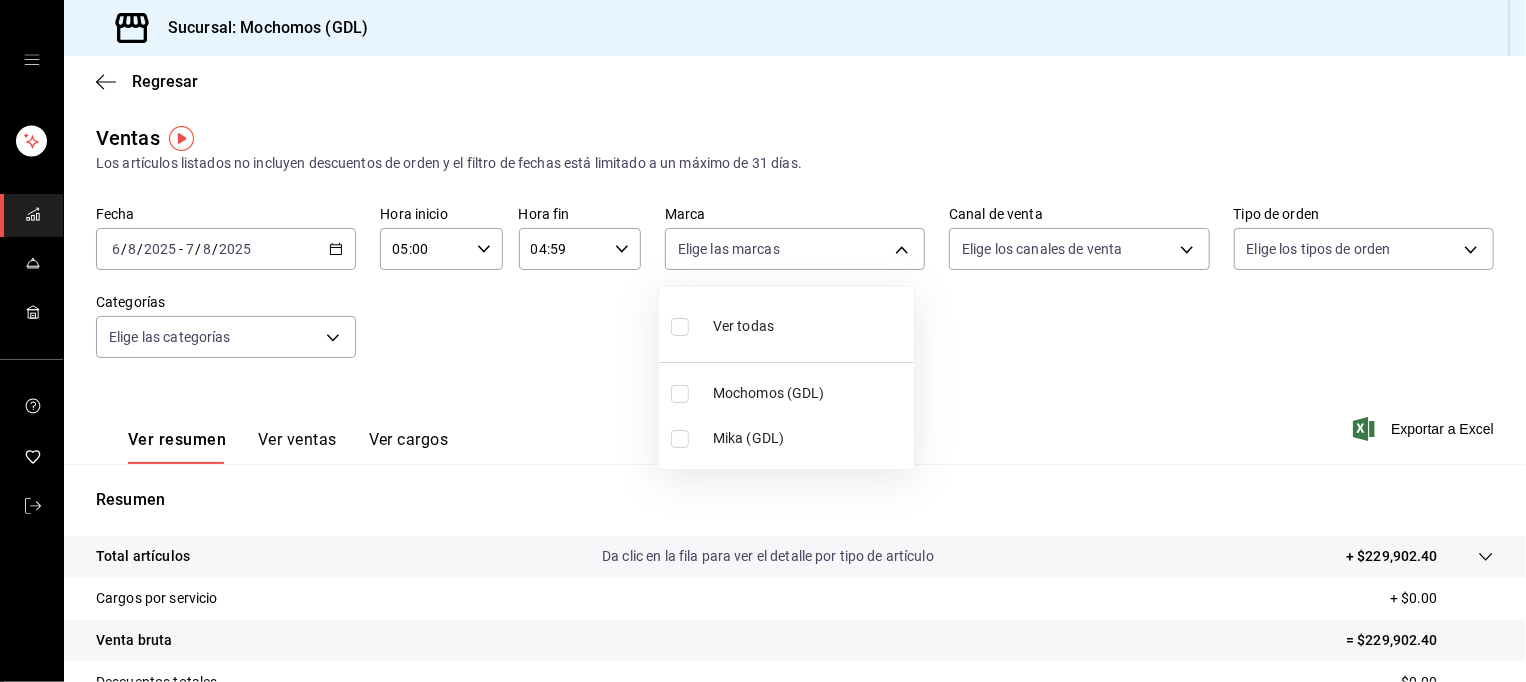 click on "Mochomos (GDL)" at bounding box center (809, 393) 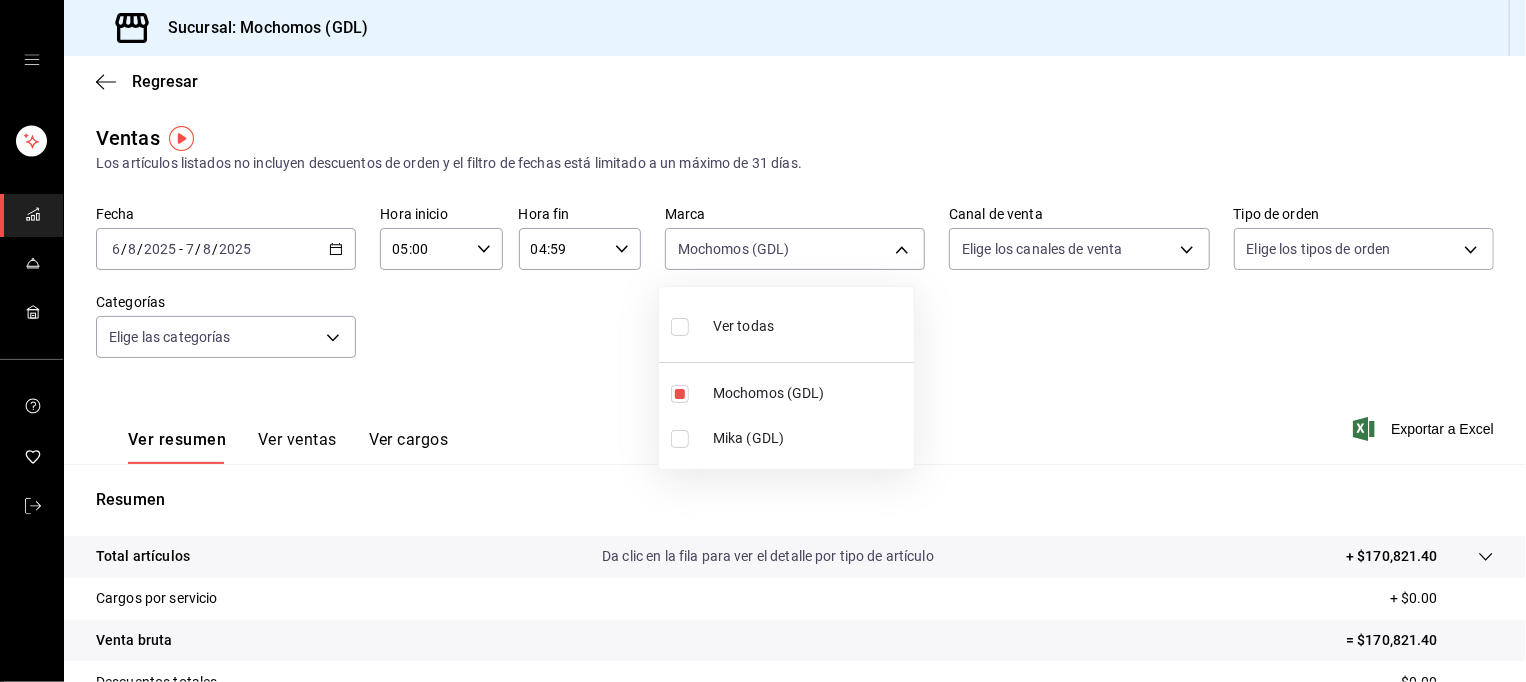 click at bounding box center [763, 341] 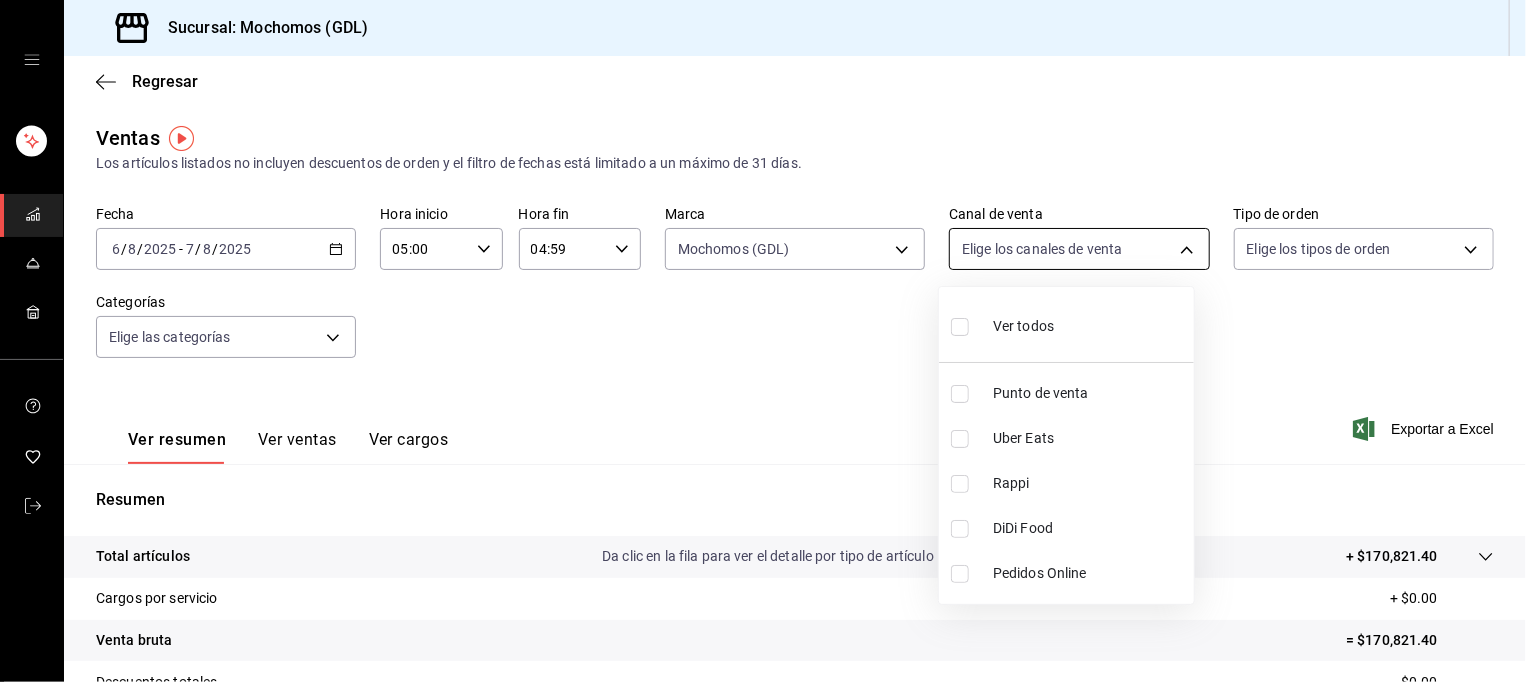 click on "Sucursal: Mochomos (GDL) Regresar Ventas Los artículos listados no incluyen descuentos de orden y el filtro de fechas está limitado a un máximo de 31 días. Fecha [DATE] [DATE] - [DATE] Hora inicio 05:00 Hora inicio Hora fin 04:59 Hora fin Marca Mochomos (GDL) [UUID] Canal de venta Elige los canales de venta Tipo de orden Elige los tipos de orden Categorías Elige las categorías Ver resumen Ver ventas Ver cargos Exportar a Excel Resumen Total artículos Da clic en la fila para ver el detalle por tipo de artículo + $[PRICE] Cargos por servicio + $[PRICE] Venta bruta = $[PRICE] Descuentos totales - $[PRICE] Certificados de regalo - $[PRICE] Venta total = $[PRICE] Impuestos - $[PRICE] dólares Venta neta = $[PRICE] GANA 1 MES GRATIS EN TU SUSCRIPCIÓN AQUÍ Ver video tutorial Ir a video Visitar centro de ayuda ([PHONE]) [EMAIL] Visitar centro de ayuda ([PHONE]) [EMAIL] Ver todos Punto de venta Rappi" at bounding box center [763, 341] 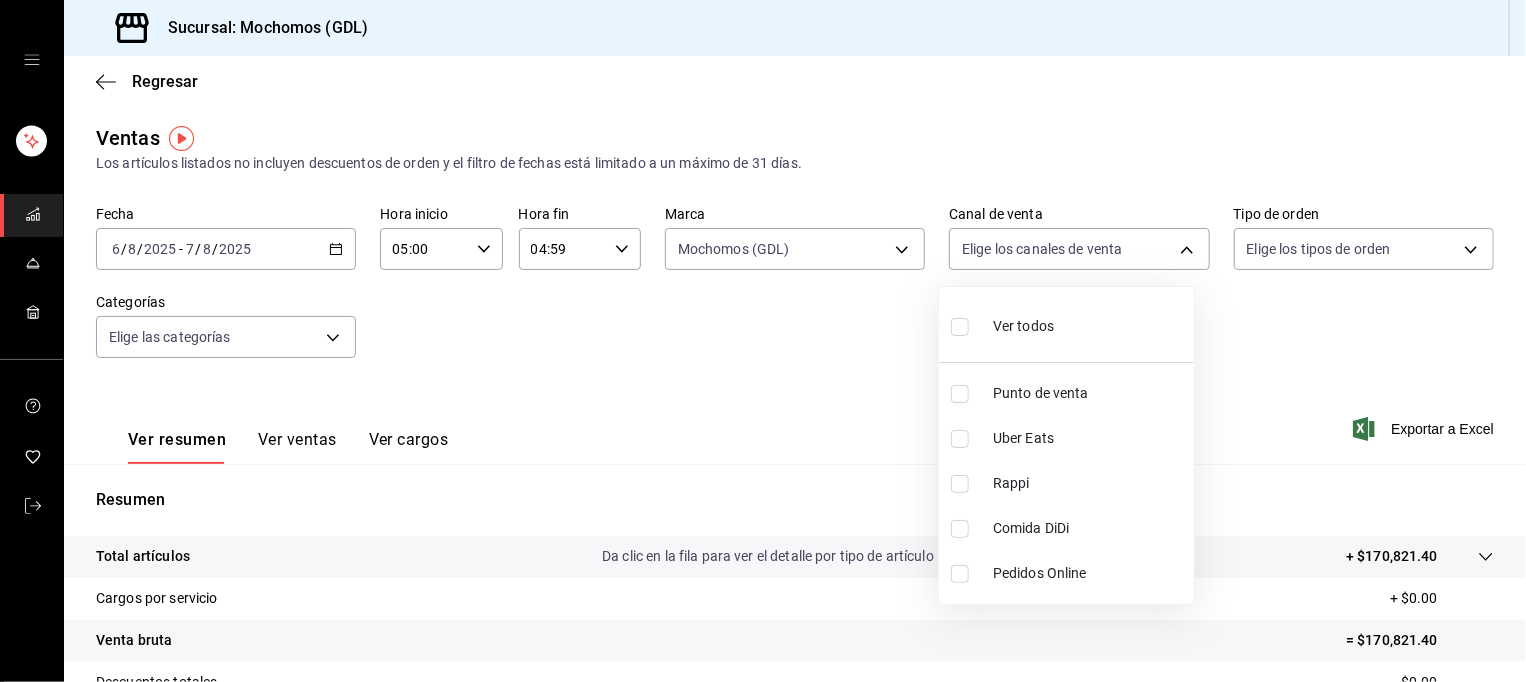 click on "Ver todos" at bounding box center [1023, 326] 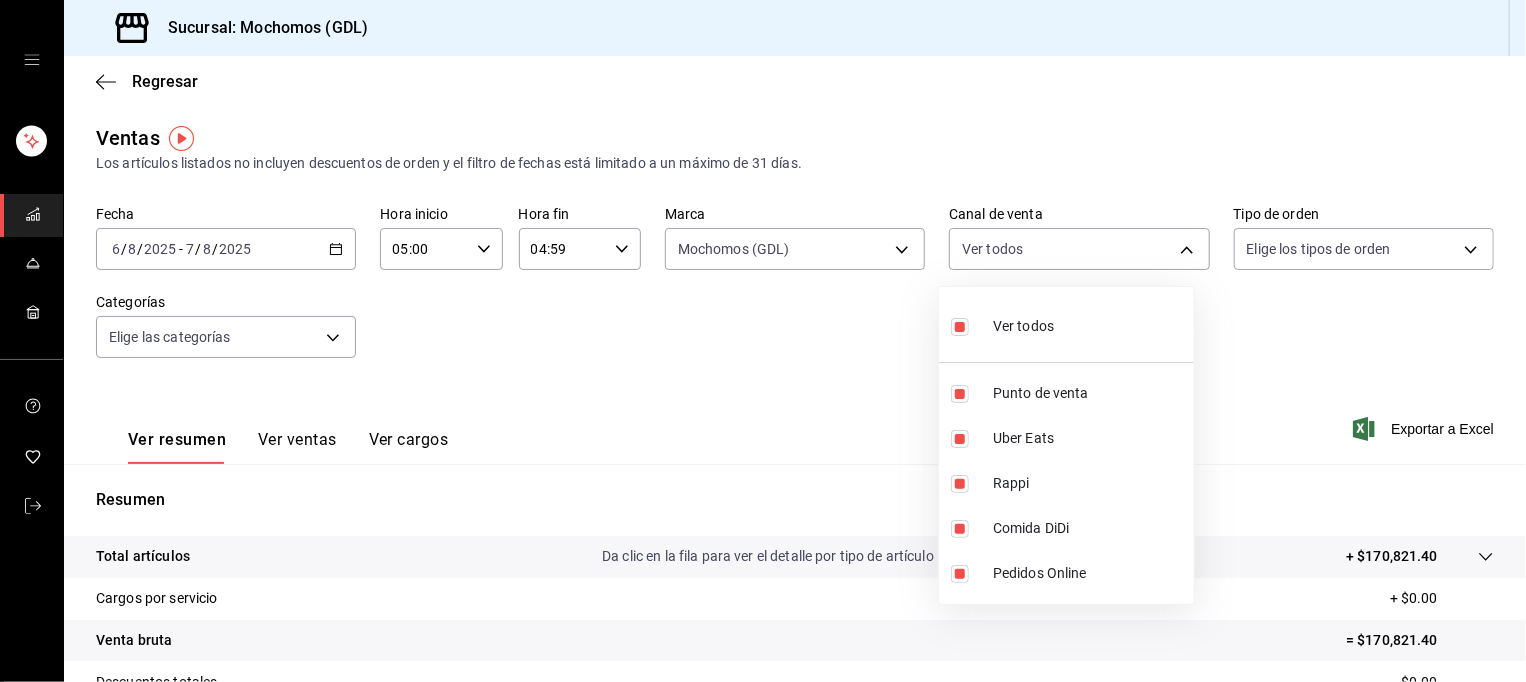 click at bounding box center (763, 341) 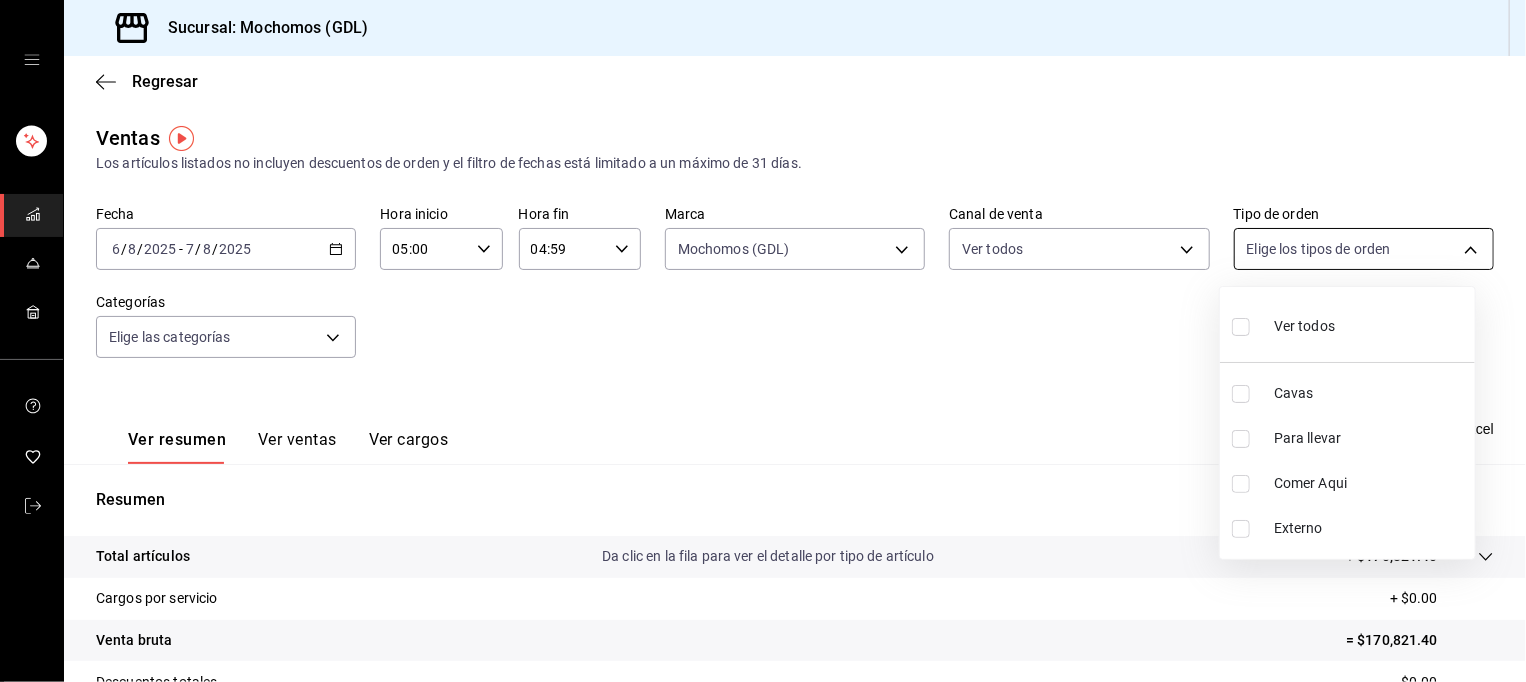click on "Sucursal: Mochomos (GDL) Regresar Ventas Los artículos listados no incluyen descuentos de orden y el filtro de fechas está limitado a un máximo de 31 días. Fecha [DATE] [DATE] - [DATE] Hora inicio 05:00 Hora inicio Hora fin 04:59 Hora fin Marca Mochomos (GDL) [UUID] Canal de venta Ver todos PARROT,UBER_EATS,RAPPI,DIDI_FOOD,ONLINE Tipo de orden Elige los tipos de orden Categorías Elige las categorías Ver resumen Ver ventas Ver cargos Exportar a Excel Resumen Total artículos Da clic en la fila para ver el detalle por tipo de artículo + $[PRICE] Cargos por servicio + $[PRICE] Venta bruta = $[PRICE] Descuentos totales - $[PRICE] Certificados de regalo - $[PRICE] Venta total = $[PRICE] Impuestos - $[PRICE] dólares Venta neta = $[PRICE] GANA 1 MES GRATIS EN TU SUSCRIPCIÓN AQUÍ Ver video tutorial Ir a video Visitar centro de ayuda ([PHONE]) [EMAIL] Visitar centro de ayuda ([PHONE]) [EMAIL] Ver todos" at bounding box center [763, 341] 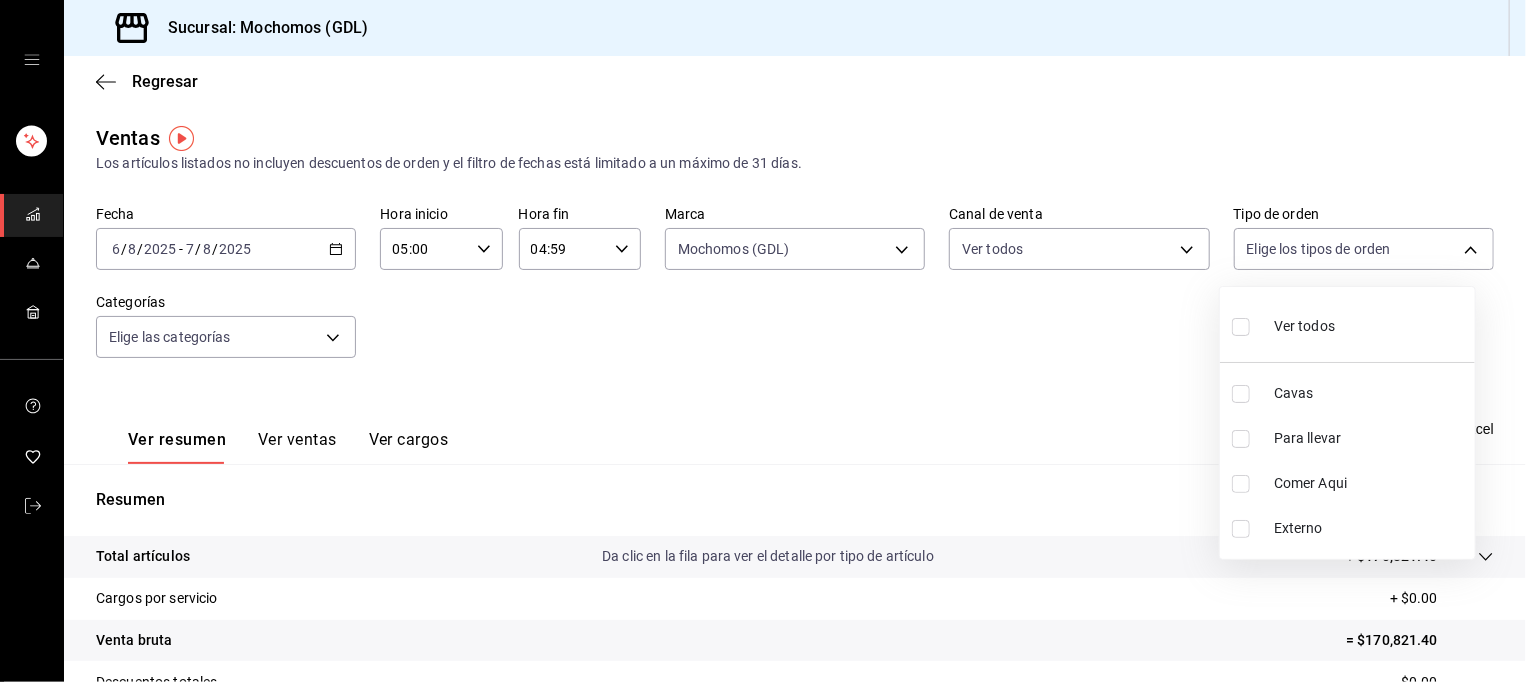 click on "Ver todos" at bounding box center (1347, 324) 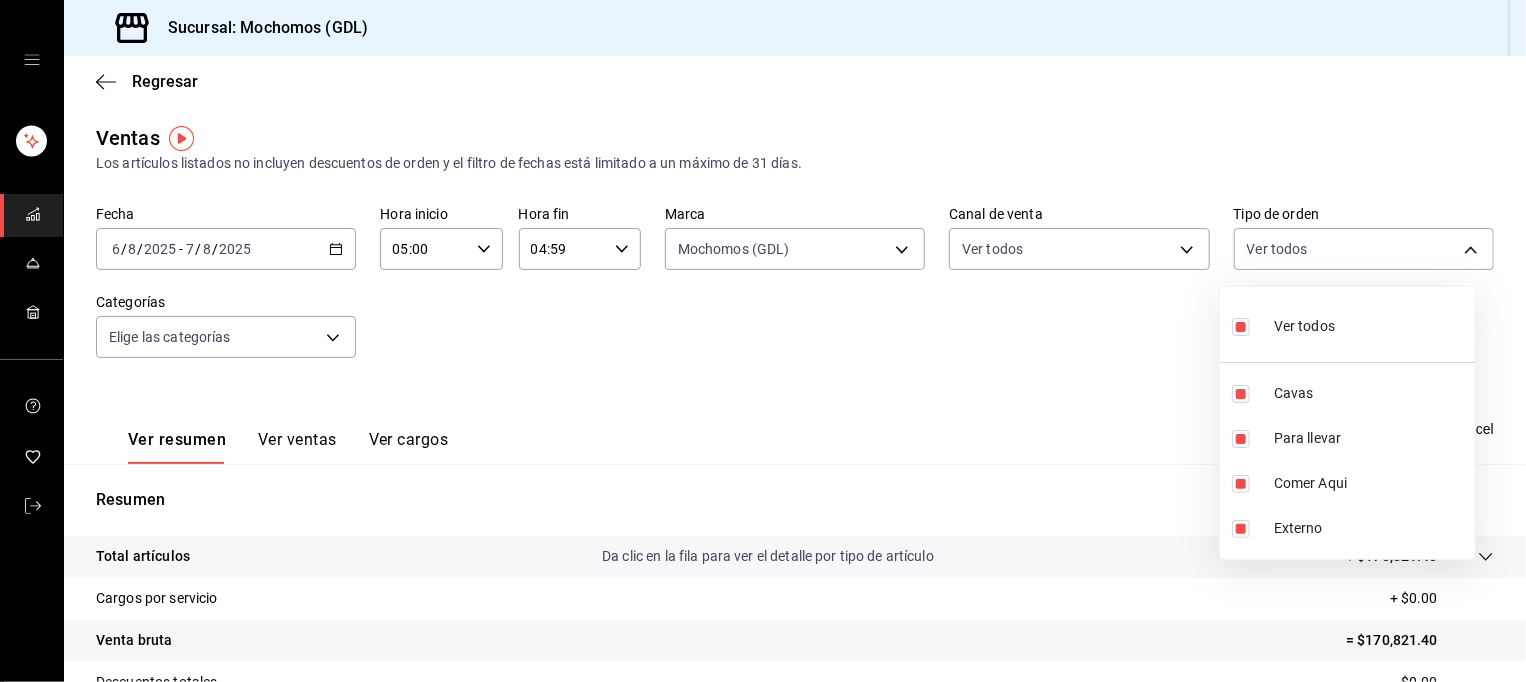 click at bounding box center (763, 341) 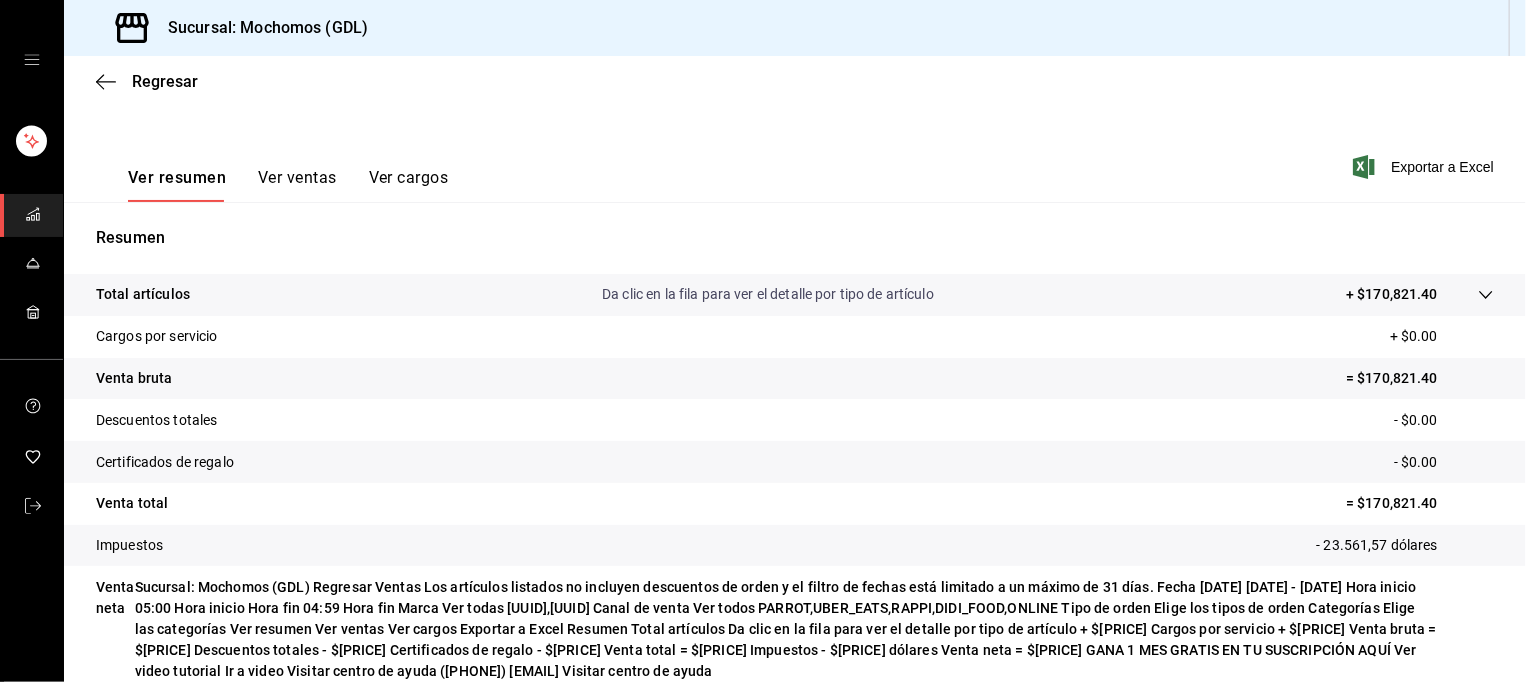 scroll, scrollTop: 264, scrollLeft: 0, axis: vertical 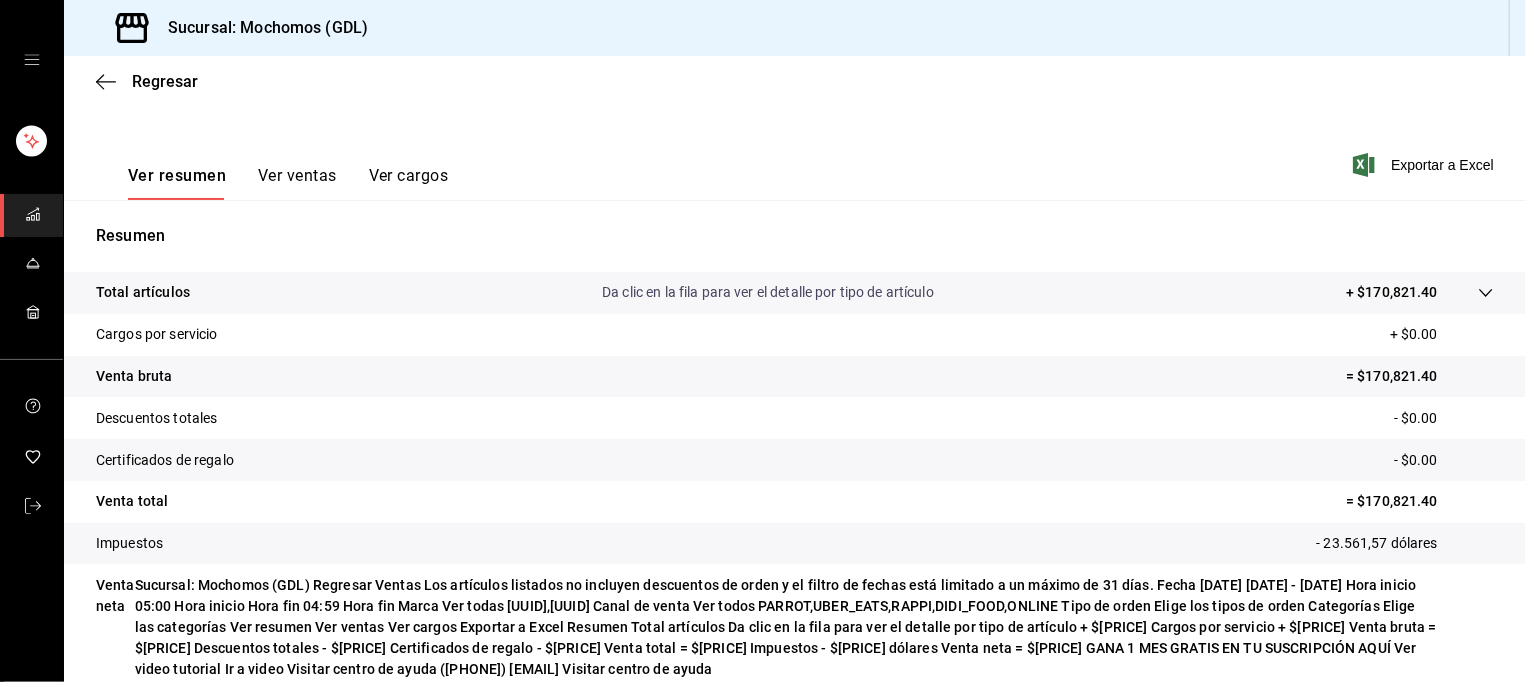 click 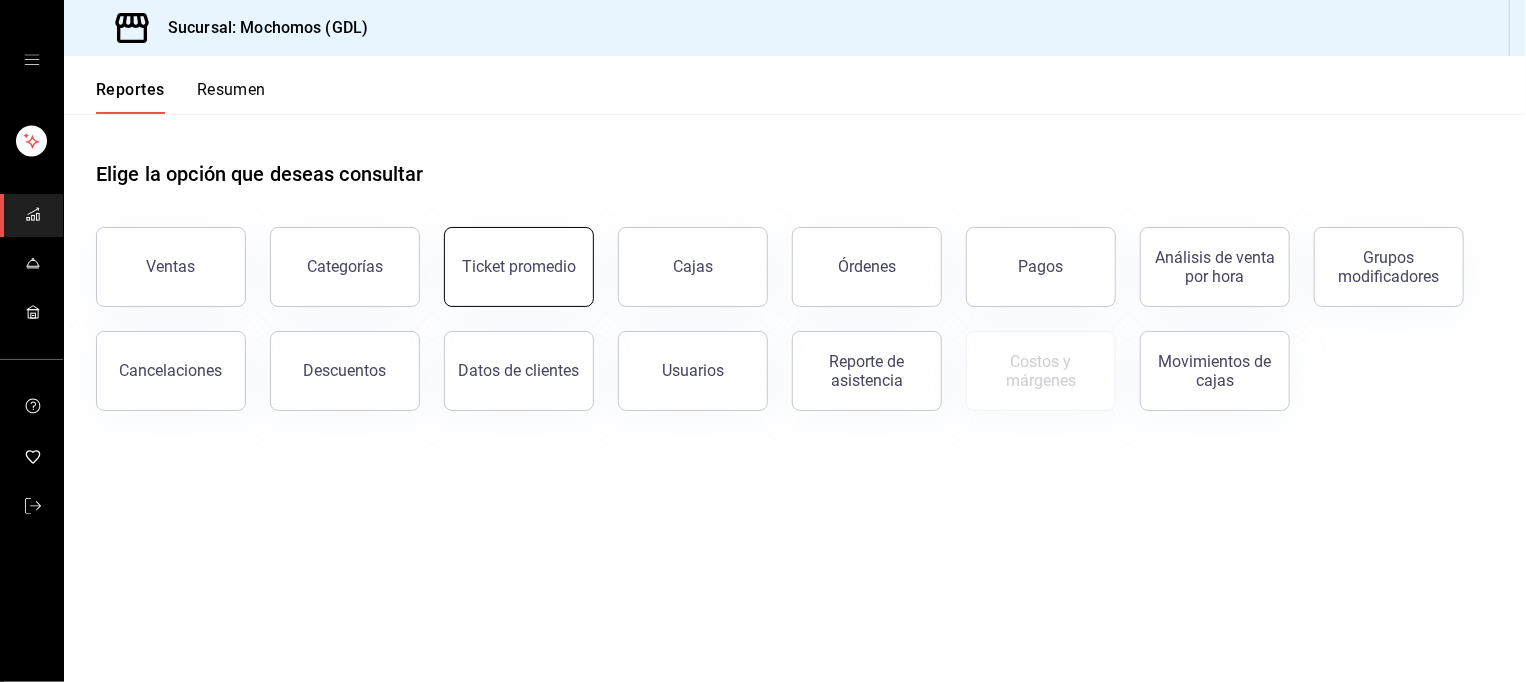click on "Ticket promedio" at bounding box center [519, 267] 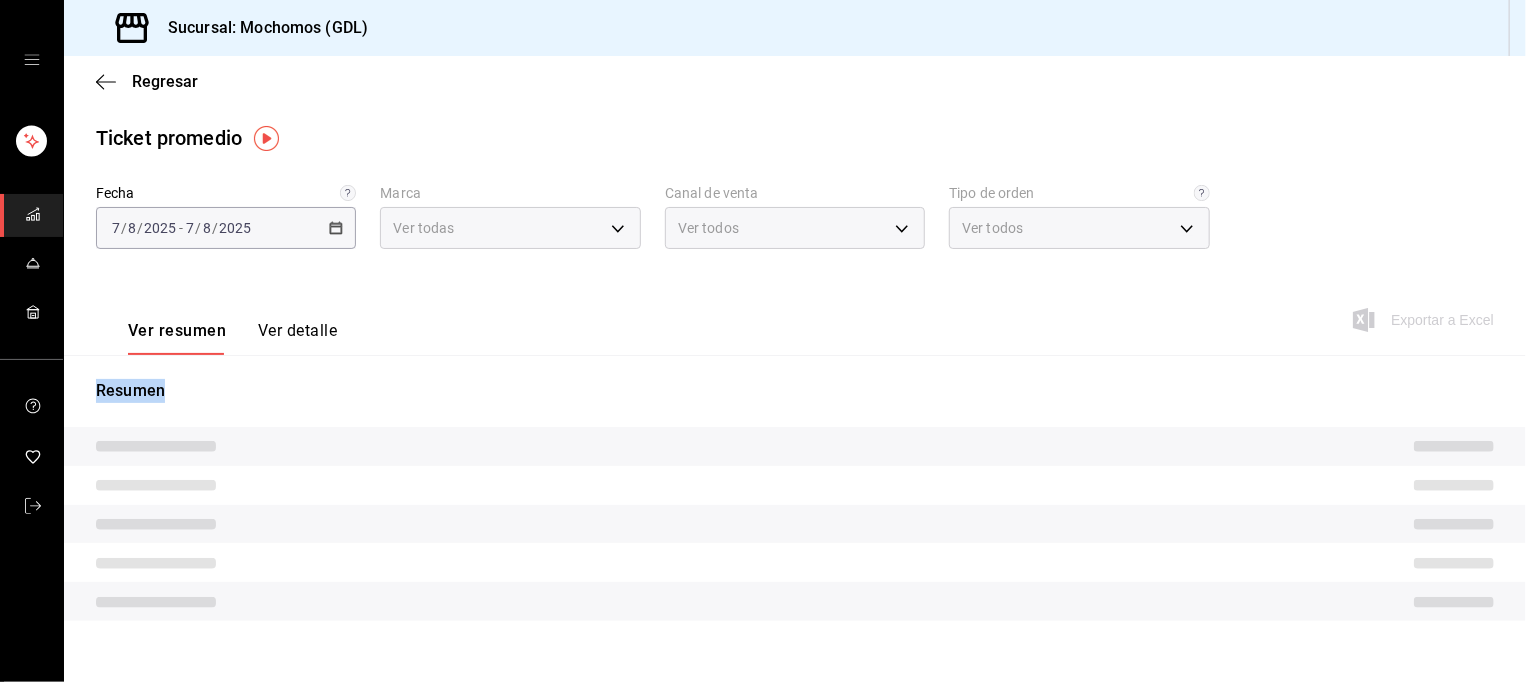 type on "36c25d4a-7cb0-456c-a434-e981d54830bc,9cac9703-0c5a-4d8b-addd-5b6b571d65b9" 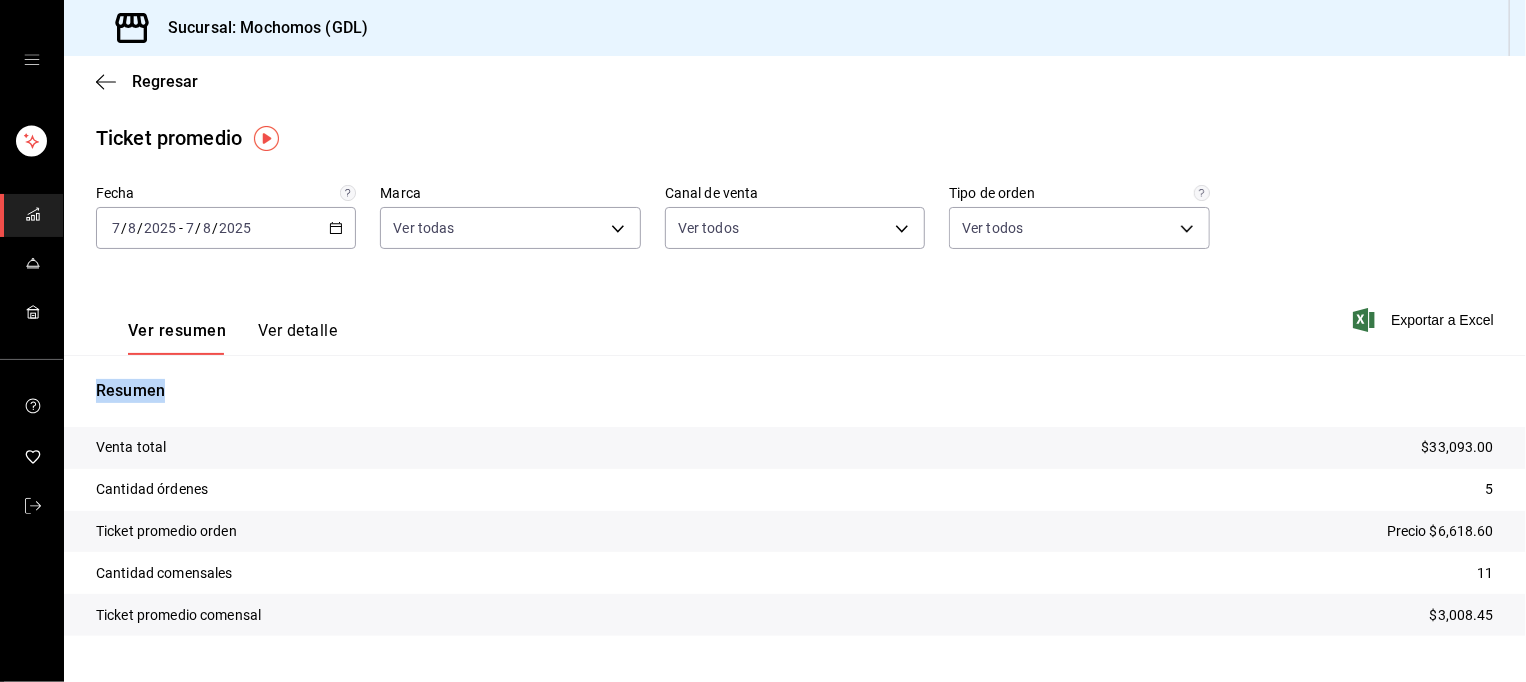 click 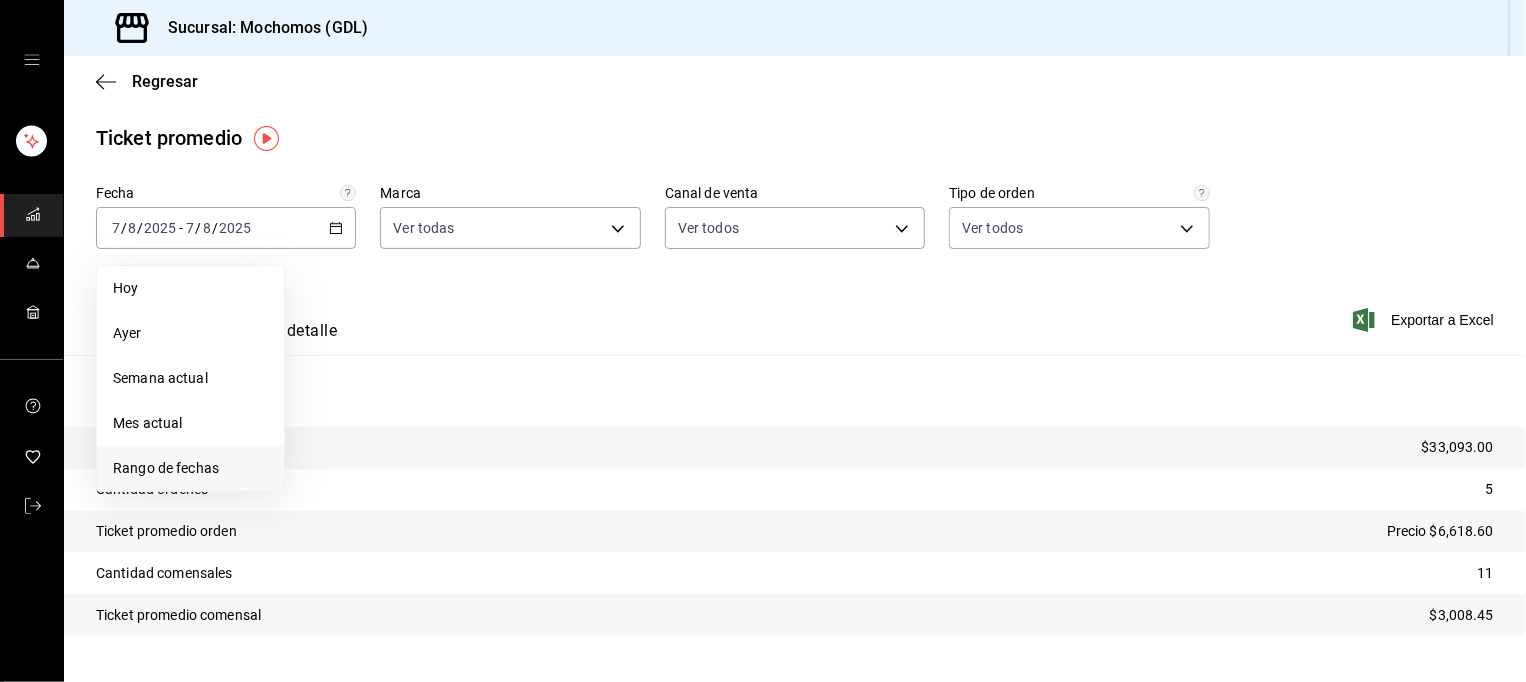 click on "Rango de fechas" at bounding box center (190, 468) 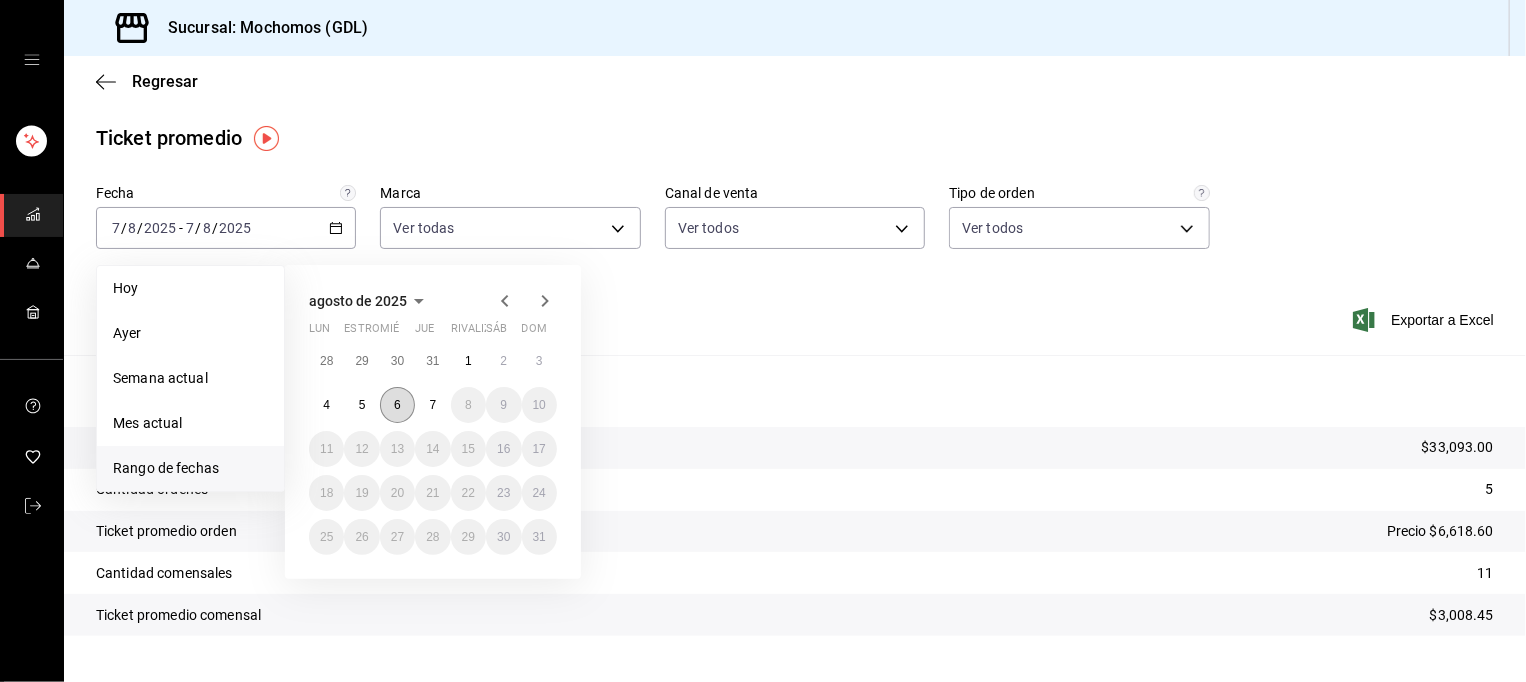 click on "6" at bounding box center [397, 405] 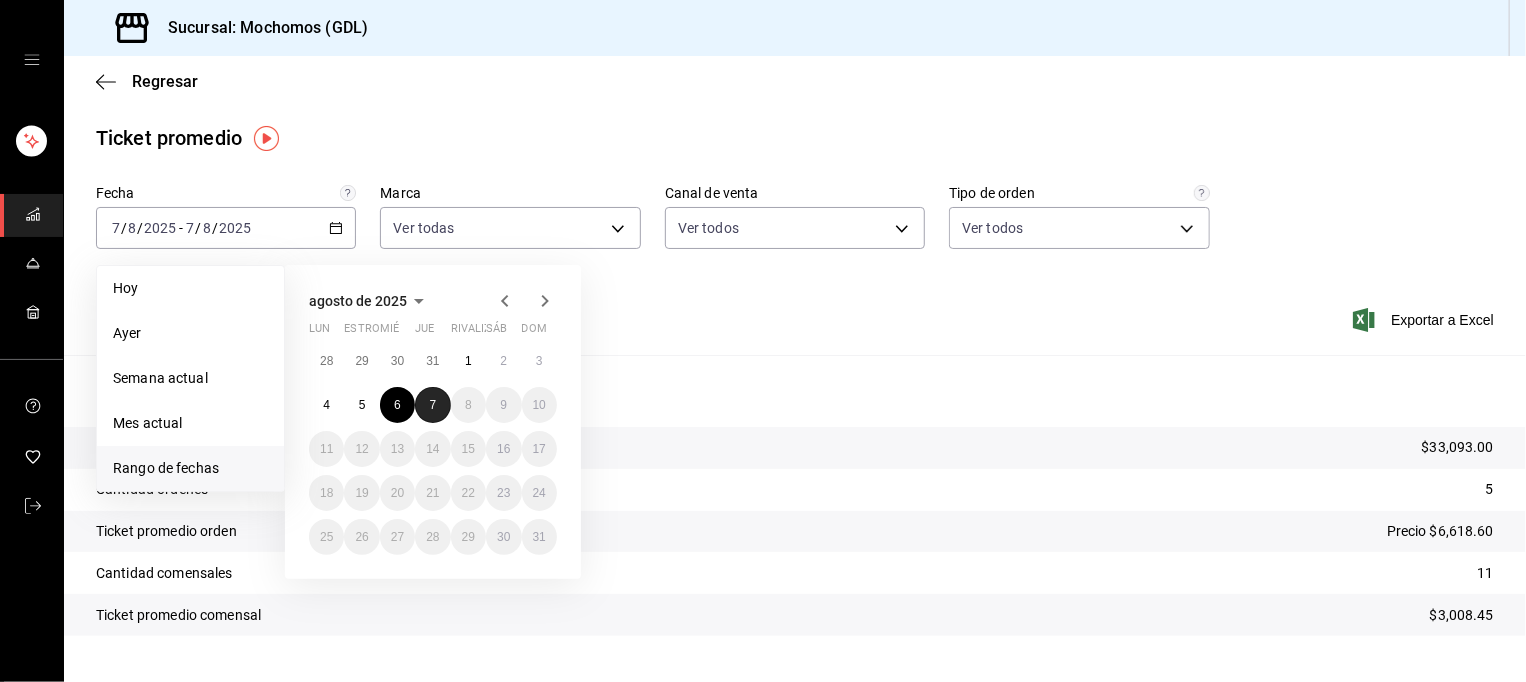 click on "7" at bounding box center (432, 405) 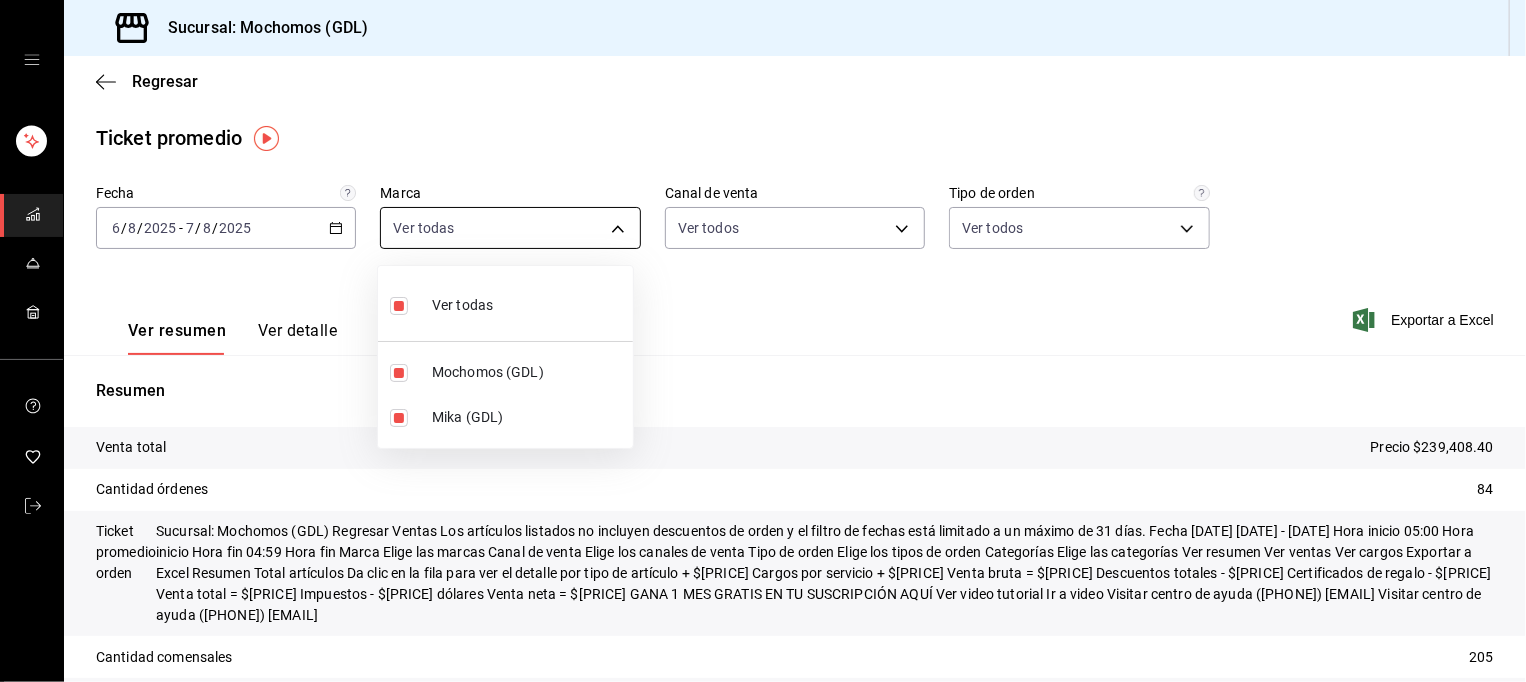 click on "Sucursal: Mochomos (GDL) Regresar Ticket promedio   Fecha [DATE] [DATE] - [DATE] Marca Mochomos (GDL) [UUID],[UUID] Canal de venta Ver todos PARROT,UBER_EATS,RAPPI,DIDI_FOOD,ONLINE   Tipo de orden Ver todos [UUID],[UUID],[UUID],[EXTERNAL] Ver resumen Ver detalle Exportar a Excel Resumen Venta total Precio $[PRICE] Cantidad órdenes 84 Ticket promedio orden $[PRICE] Cantidad comensales 205 Ticket promedio comensal $[PRICE] GANA 1 MES GRATIS EN TU SUSCRIPCIÓN AQUÍ ¿Recuerdas cómo empezó tu restaurante?
Hoy puedes ayudar a un colega a tener el mismo cambio que tú viviste.
Recomienda Parrot directamente desde tu Portal Administrador.
Es fácil y rápido.
🎁 Por cada restaurante que se una, ganas 1 mes gratis. Ver video tutorial Ir a video Visitar centro de ayuda ([PHONE]) [EMAIL] Visitar centro de ayuda" at bounding box center [763, 341] 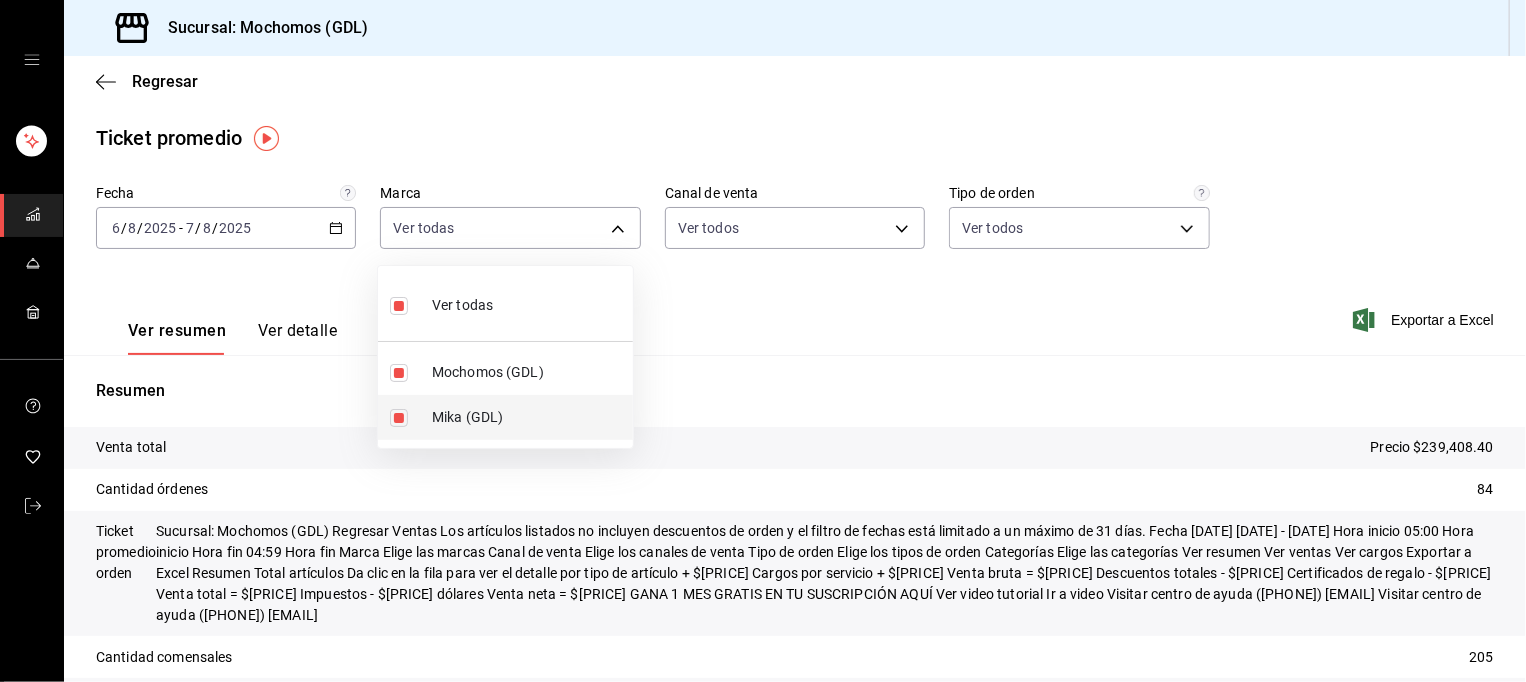 click on "Mika (GDL)" at bounding box center [528, 417] 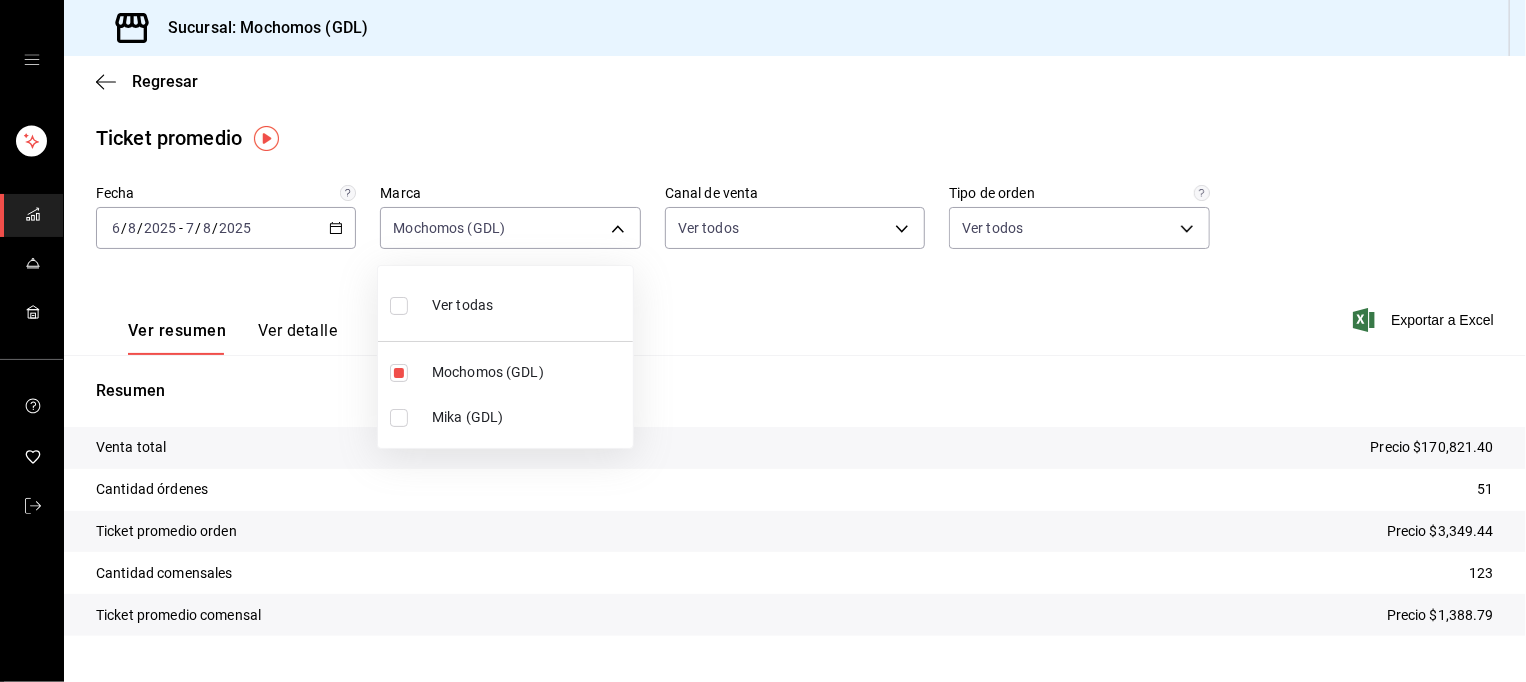 click at bounding box center (763, 341) 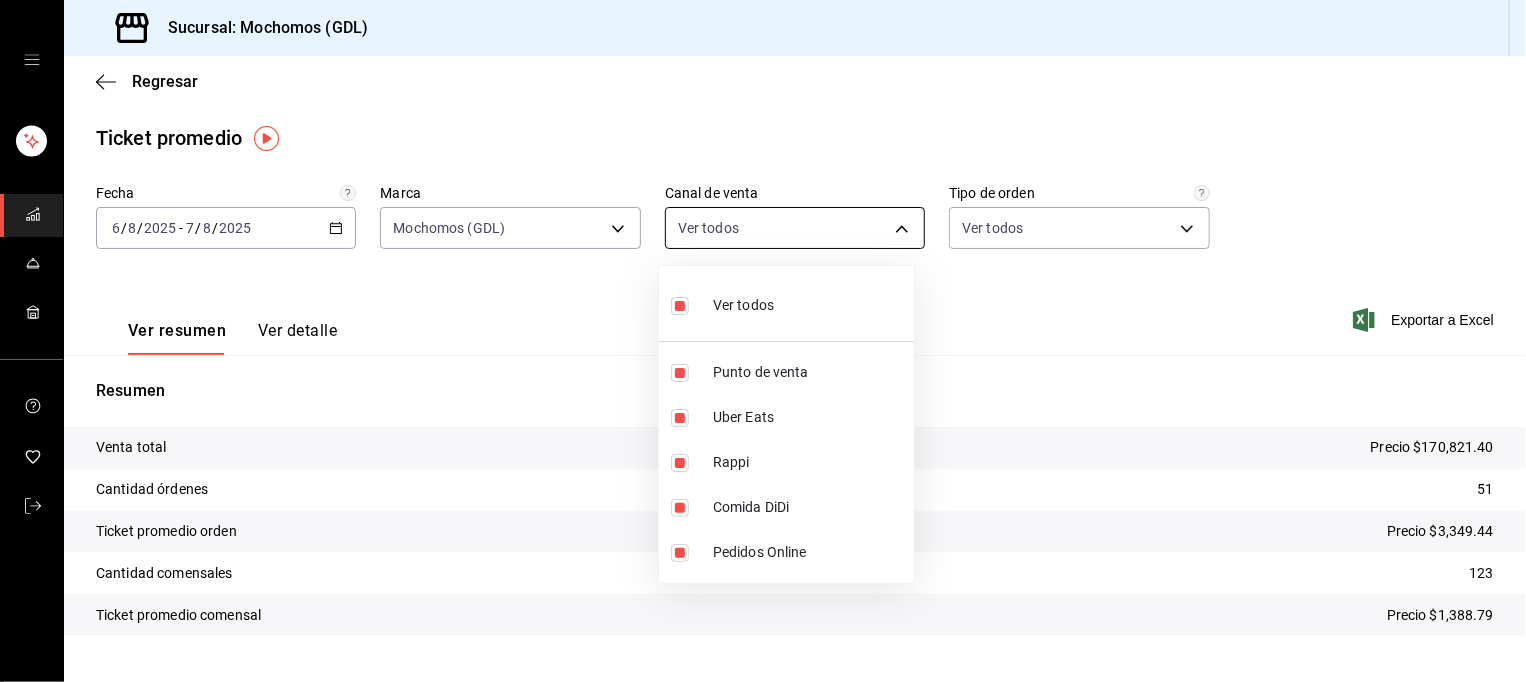click on "Sucursal: Mochomos (GDL) Regresar Ticket promedio   Fecha [DATE] [DATE] - [DATE] Marca Mochomos (GDL) [UUID] Canal de venta Ver todos PARROT,UBER_EATS,RAPPI,DIDI_FOOD,ONLINE   Tipo de orden Ver todos [UUID],[UUID],[UUID],[EXTERNAL] Ver resumen Ver detalle Exportar a Excel Resumen Venta total Precio $[PRICE] Cantidad órdenes 51 Ticket promedio orden Precio $[PRICE] Cantidad comensales 123 Ticket promedio comensal Precio $[PRICE] GANA 1 MES GRATIS EN TU SUSCRIPCIÓN AQUÍ ¿Recuerdas cómo empezó tu restaurante?
Hoy puedes ayudar a un colega a tener el mismo cambio que tú viviste.
Recomienda Parrot directamente desde tu Portal Administrador.
Es fácil y rápido.
🎁 Por cada restaurante que se una, ganas 1 mes gratis. Ver video tutorial Ir a video Visitar centro de ayuda ([PHONE]) [EMAIL] Visitar centro de ayuda ([PHONE]) Rappi" at bounding box center (763, 341) 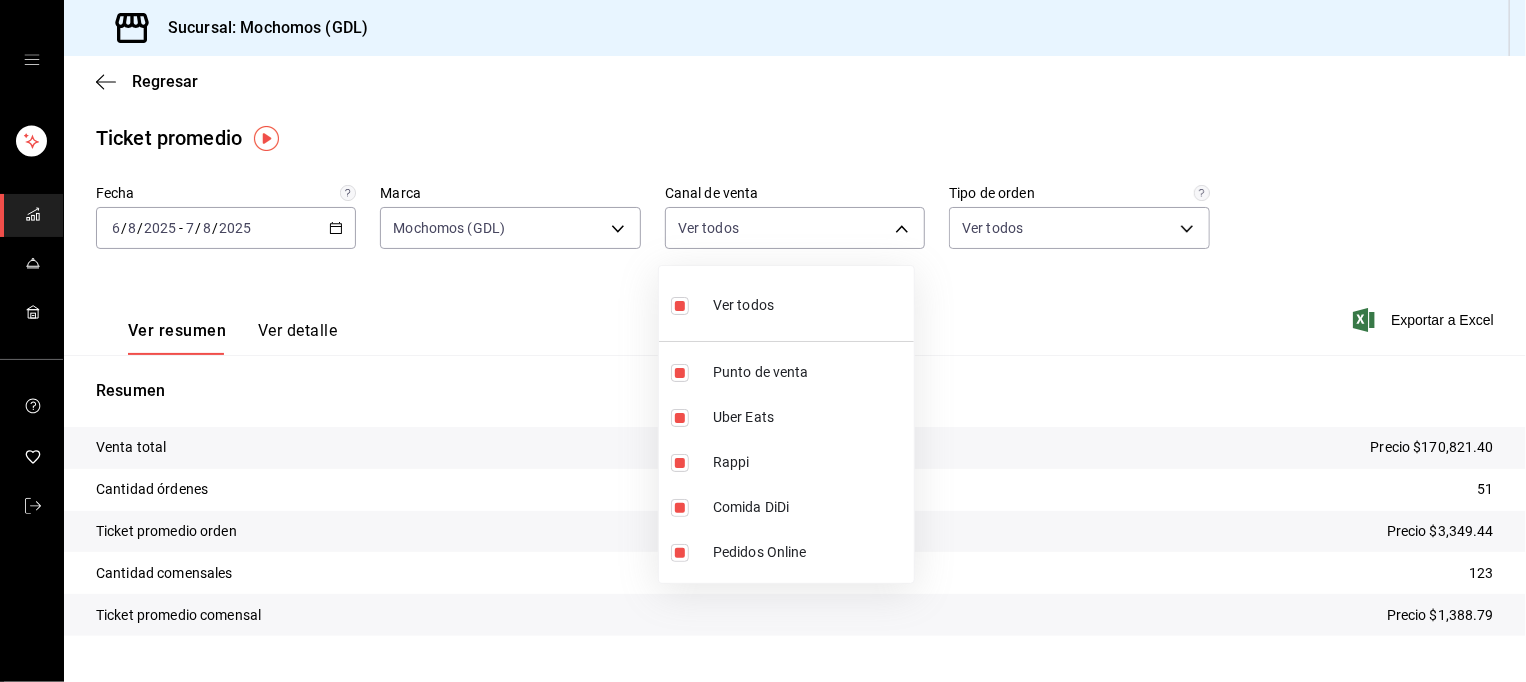 click at bounding box center [763, 341] 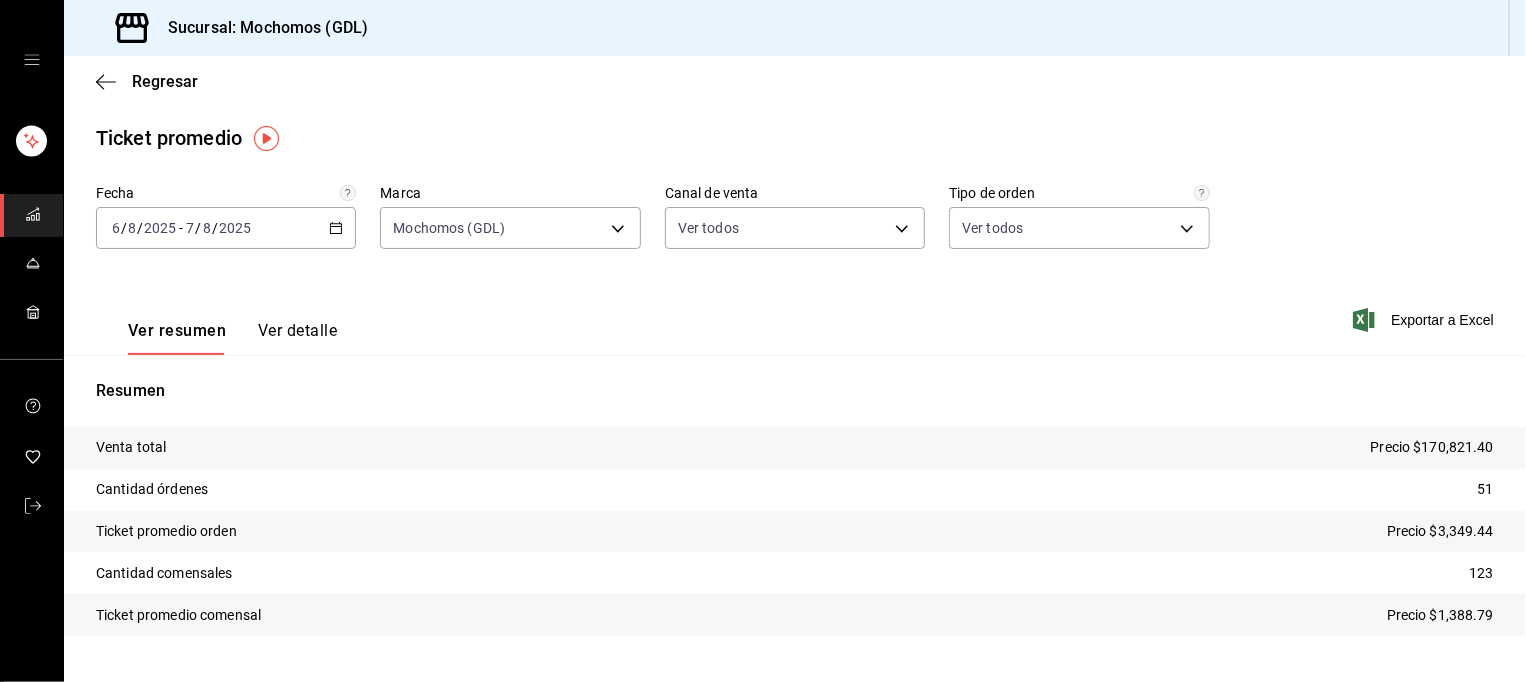 click on "Sucursal: Mochomos (GDL) Regresar Ticket promedio   Fecha [DATE] [DATE] - [DATE] Marca Mochomos (GDL) [UUID] Canal de venta Ver todos PARROT,UBER_EATS,RAPPI,DIDI_FOOD,ONLINE   Tipo de orden Ver todos [UUID],[UUID],[UUID],[EXTERNAL] Ver resumen Ver detalle Exportar a Excel Resumen Venta total Precio $[PRICE] Cantidad órdenes 51 Ticket promedio orden Precio $[PRICE] Cantidad comensales 123 Ticket promedio comensal Precio $[PRICE] GANA 1 MES GRATIS EN TU SUSCRIPCIÓN AQUÍ ¿Recuerdas cómo empezó tu restaurante?
Hoy puedes ayudar a un colega a tener el mismo cambio que tú viviste.
Recomienda Parrot directamente desde tu Portal Administrador.
Es fácil y rápido.
🎁 Por cada restaurante que se una, ganas 1 mes gratis. Ver video tutorial Ir a video Visitar centro de ayuda ([PHONE]) [EMAIL] Visitar centro de ayuda ([PHONE])" at bounding box center [763, 341] 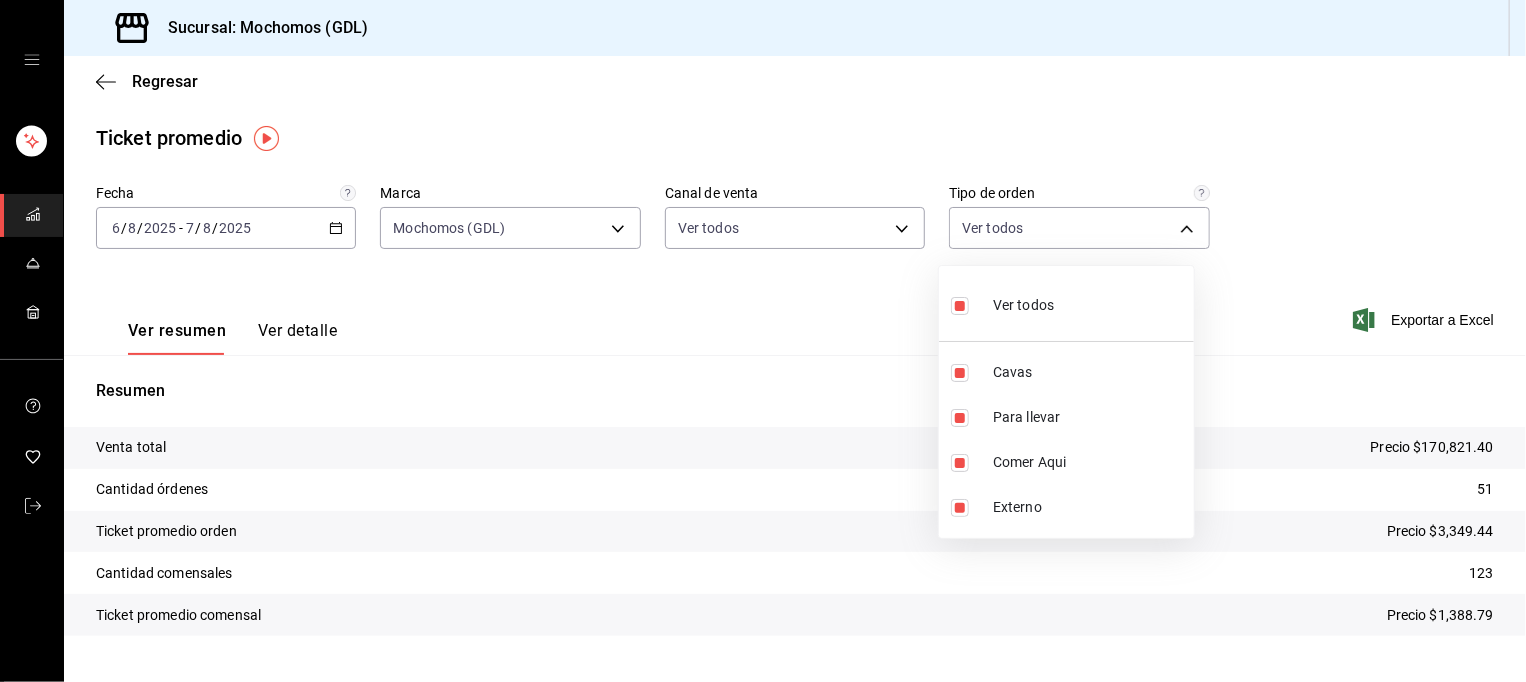click at bounding box center [763, 341] 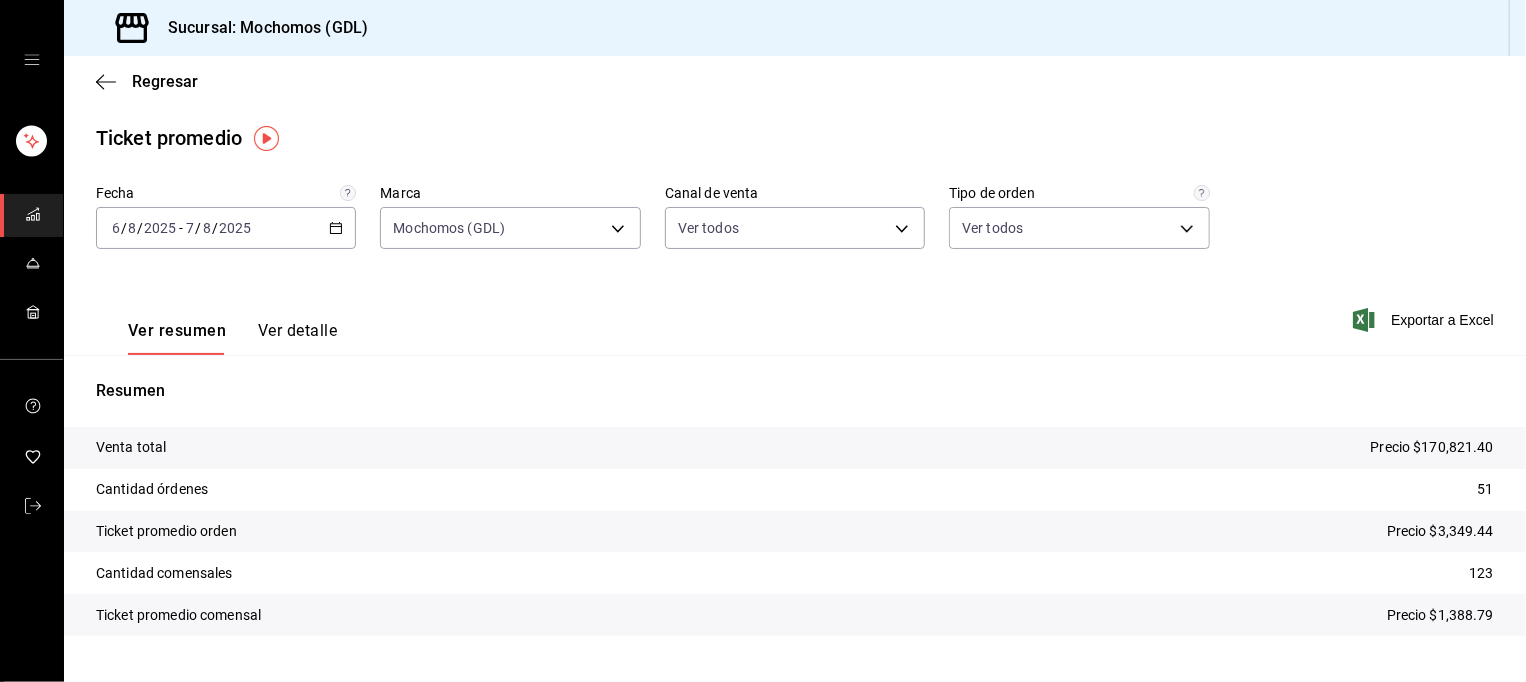 click 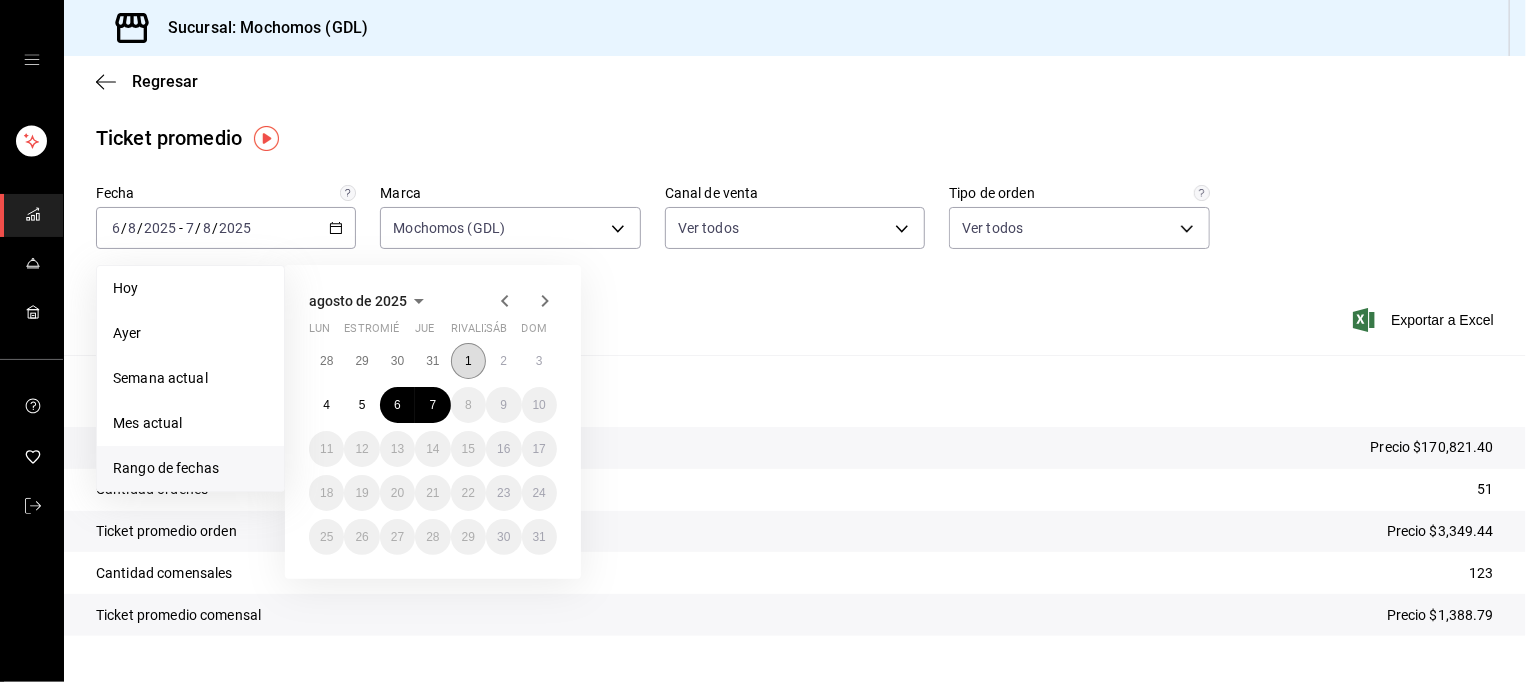 click on "1" at bounding box center [468, 361] 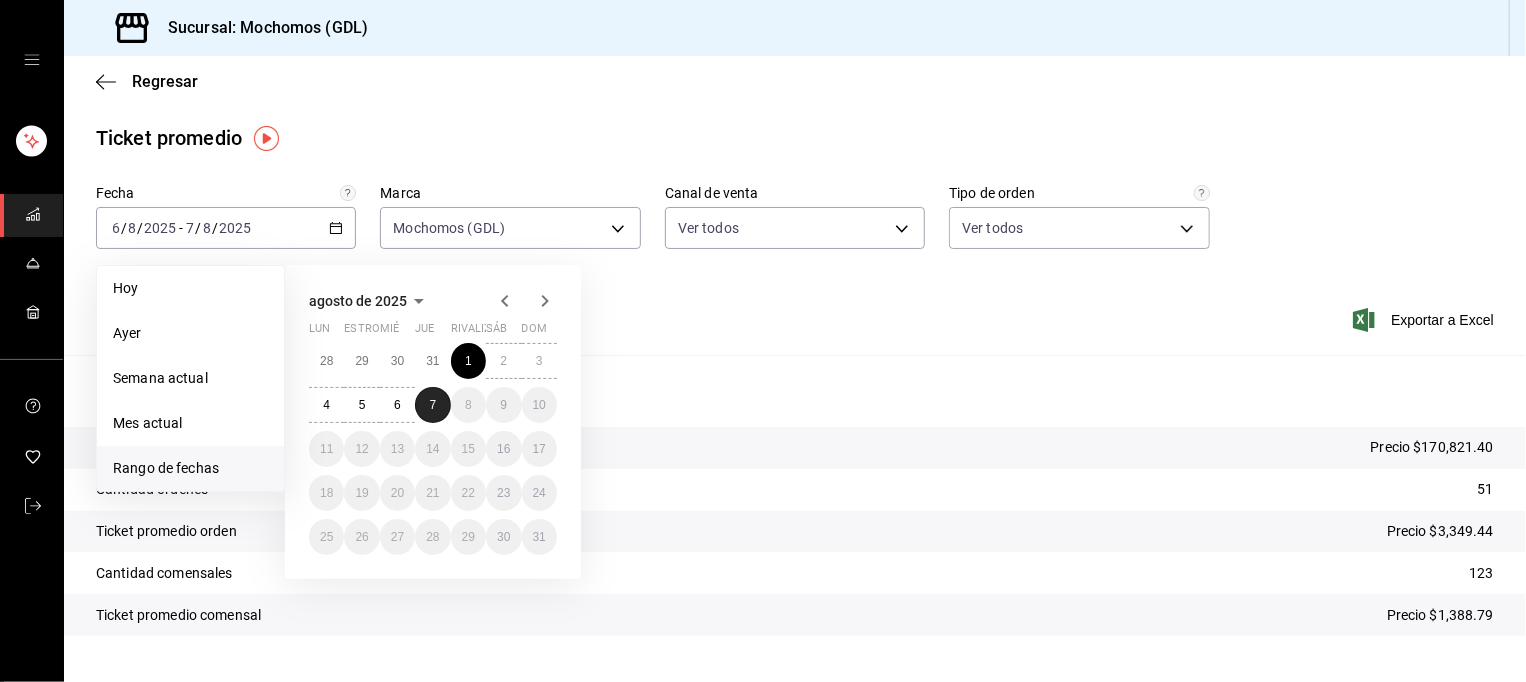 click on "7" at bounding box center (433, 405) 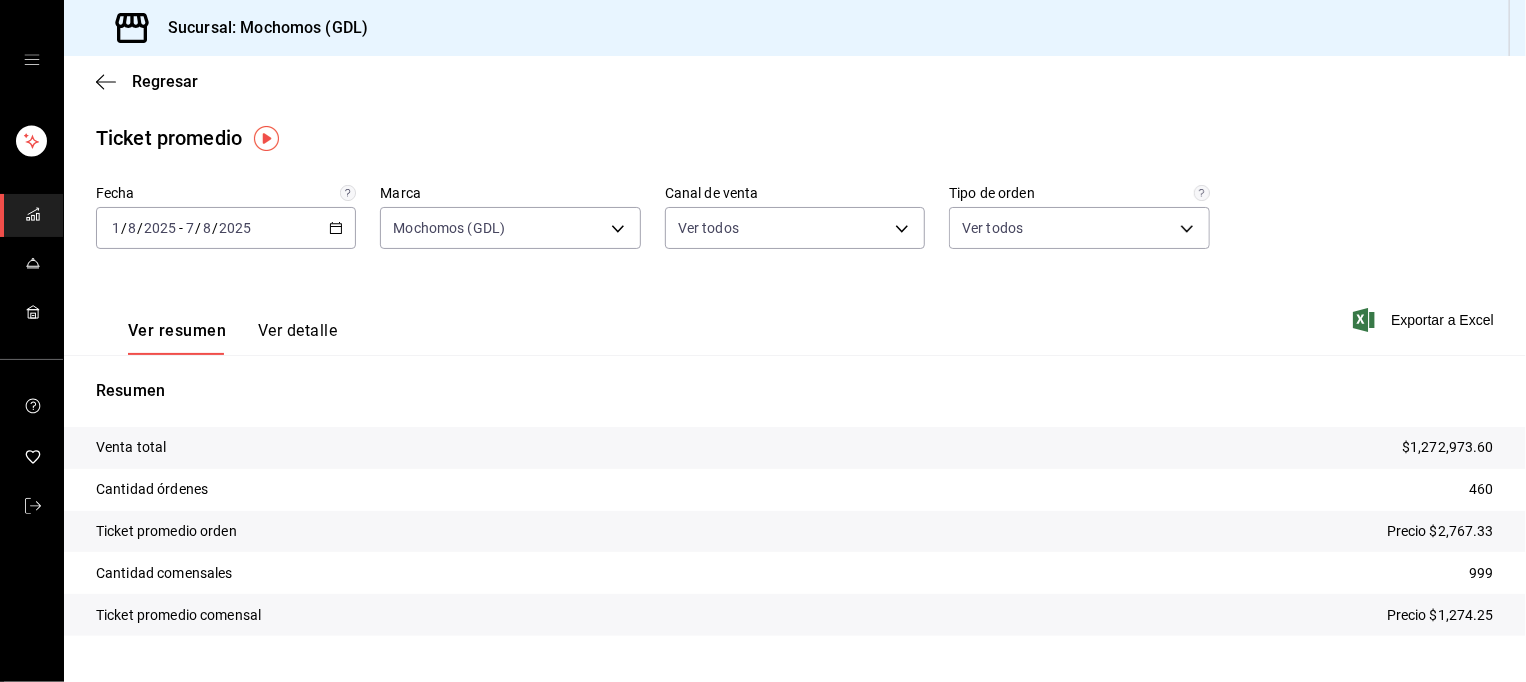 click 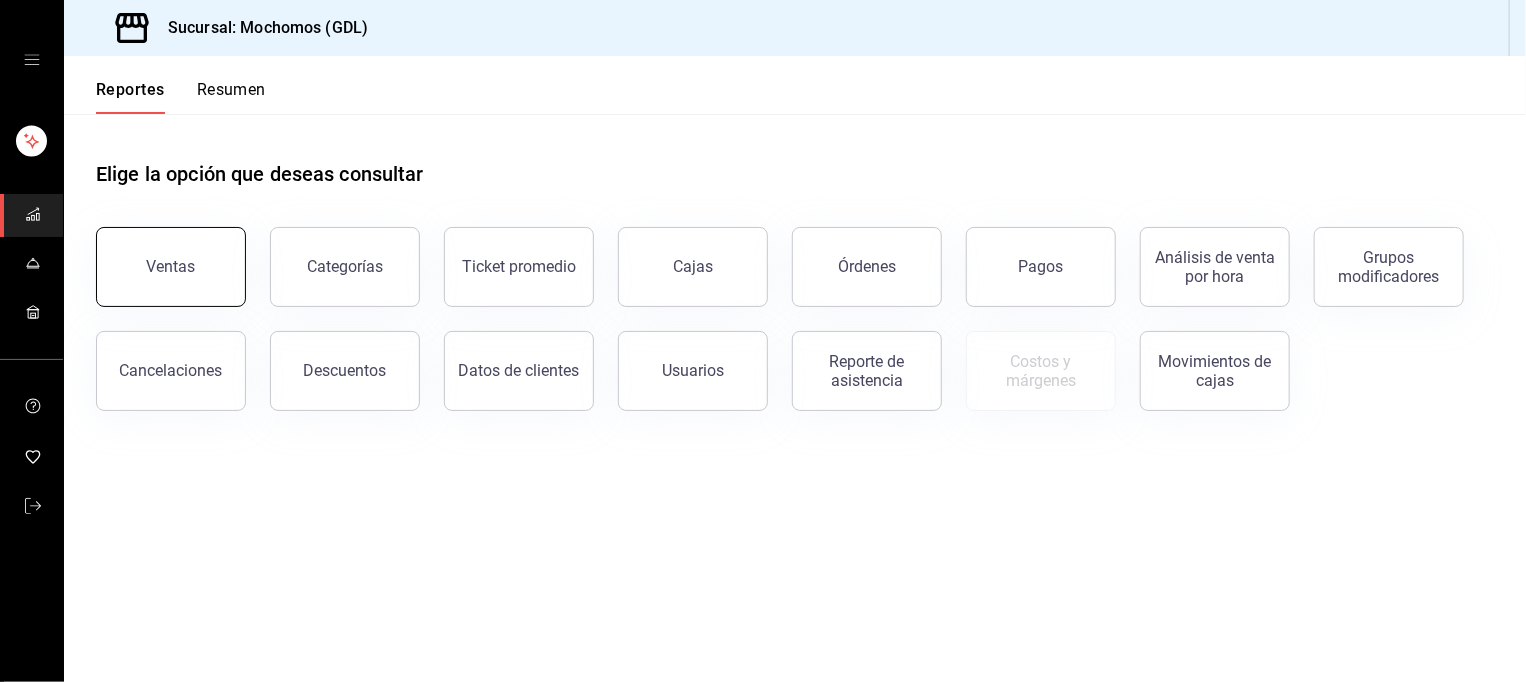 click on "Ventas" at bounding box center (171, 267) 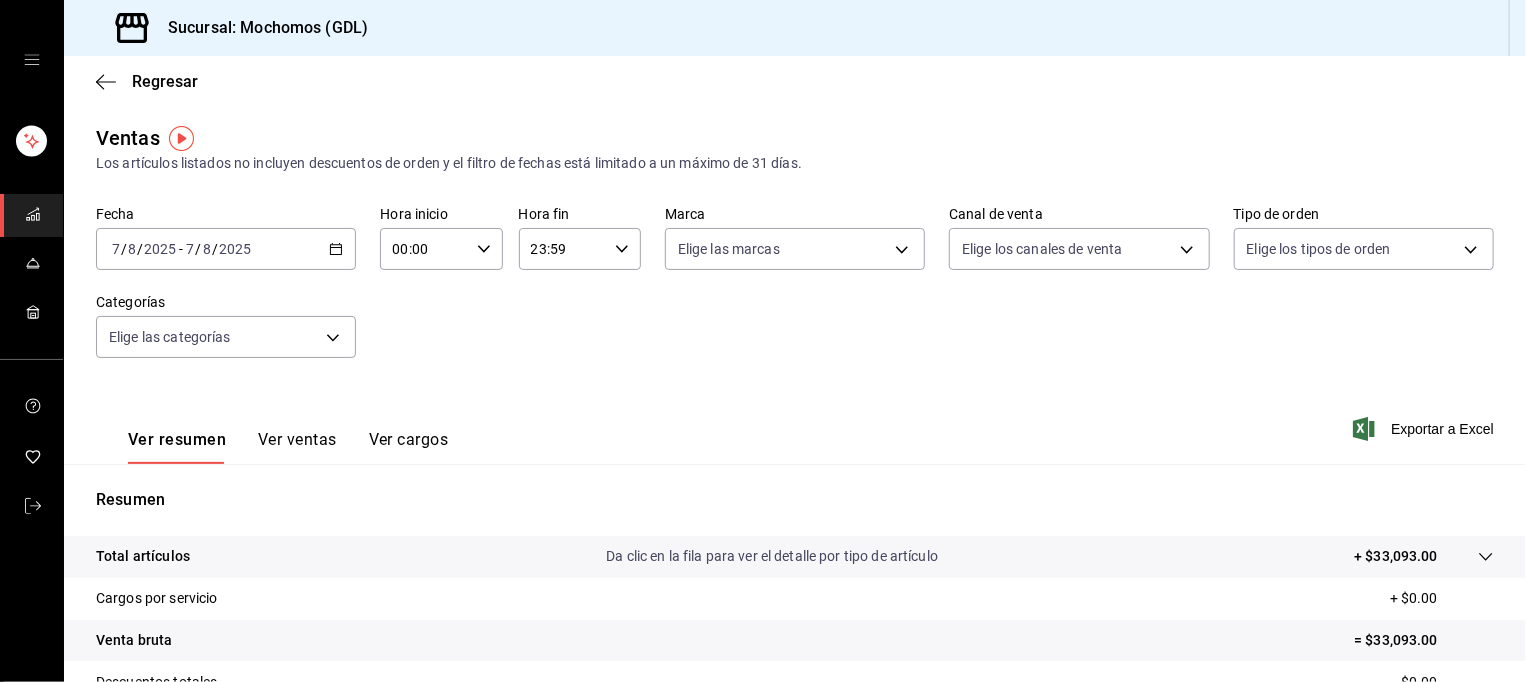 click 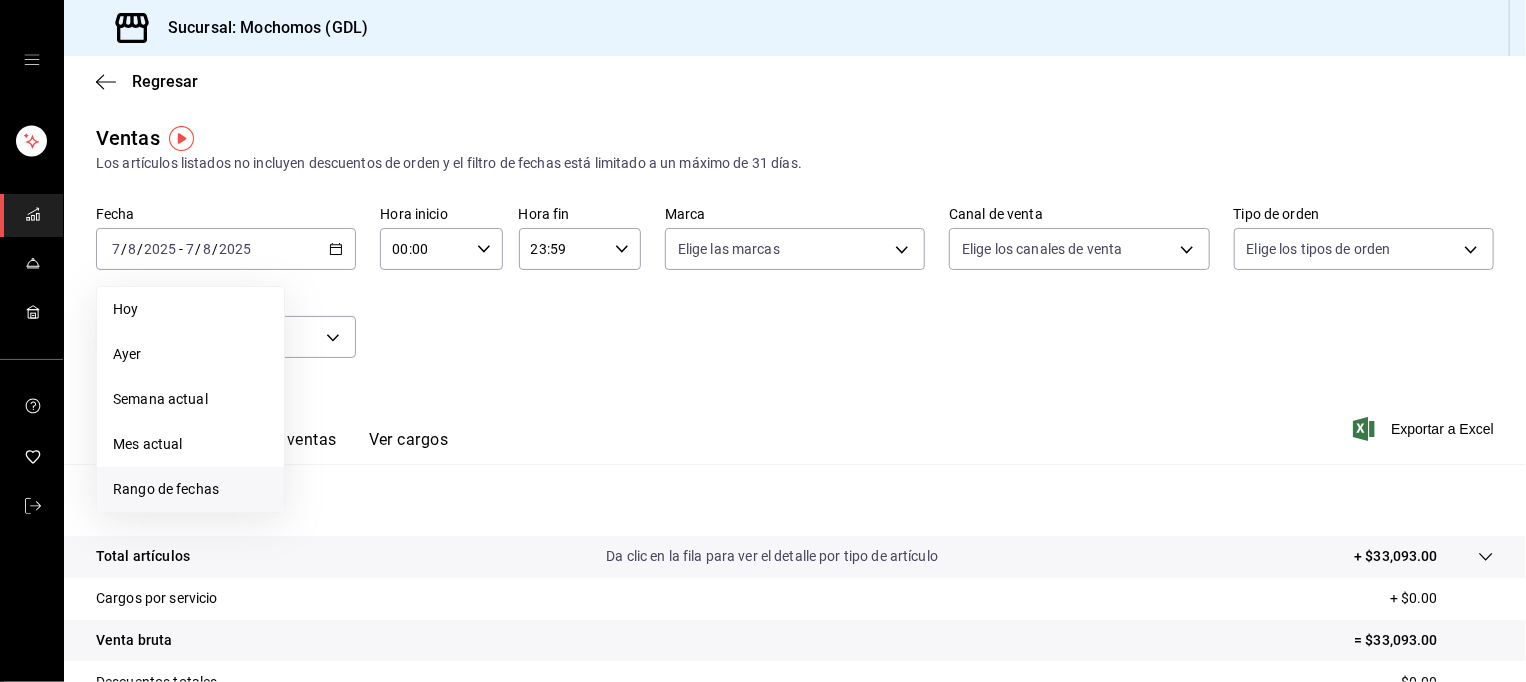 click on "Rango de fechas" at bounding box center (190, 489) 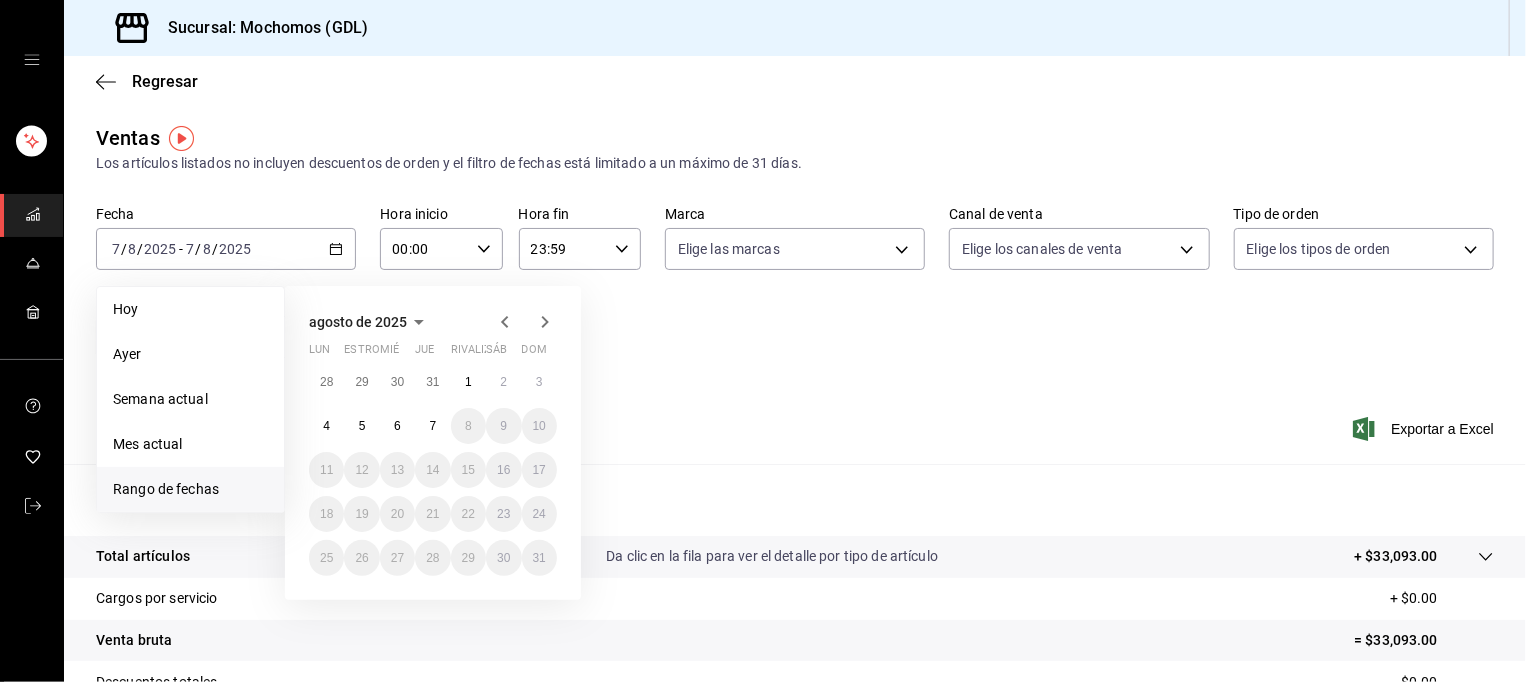 click on "1" at bounding box center [468, 382] 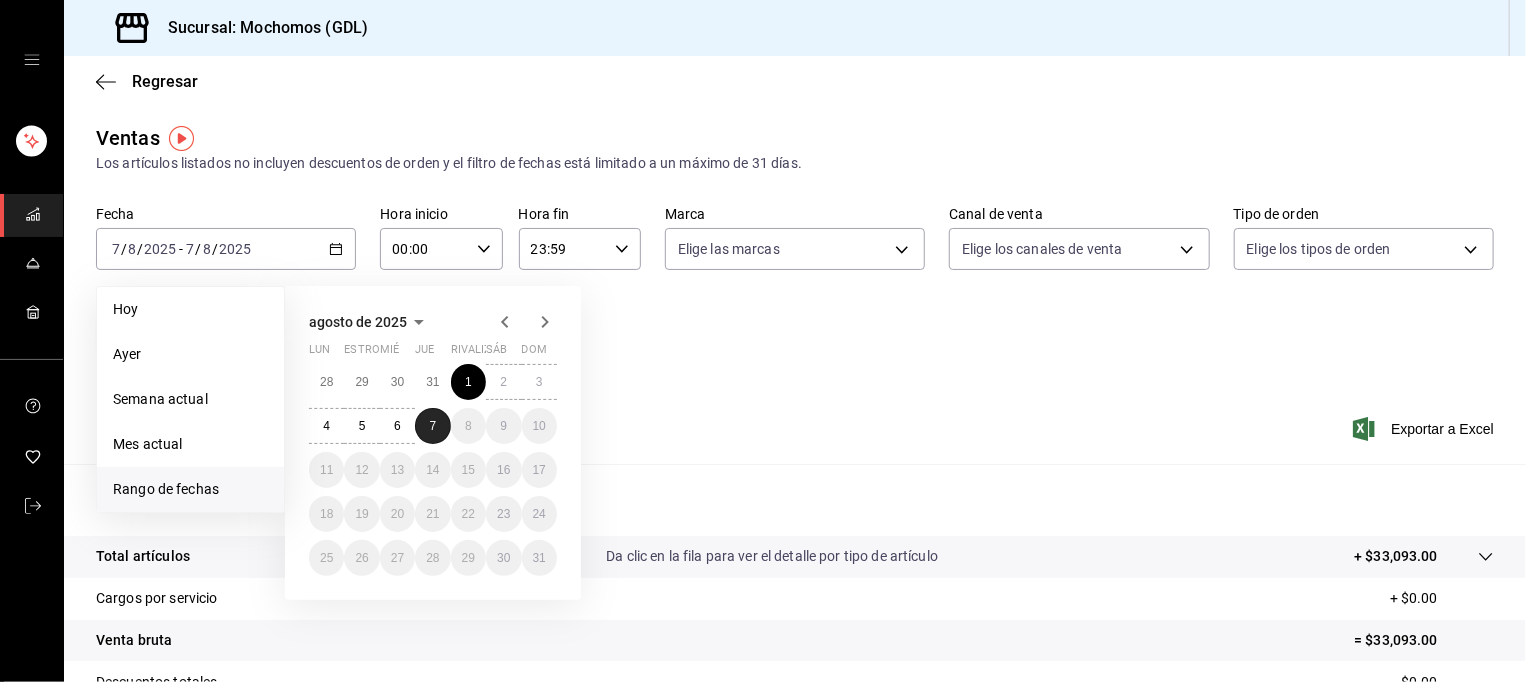 click on "7" at bounding box center [432, 426] 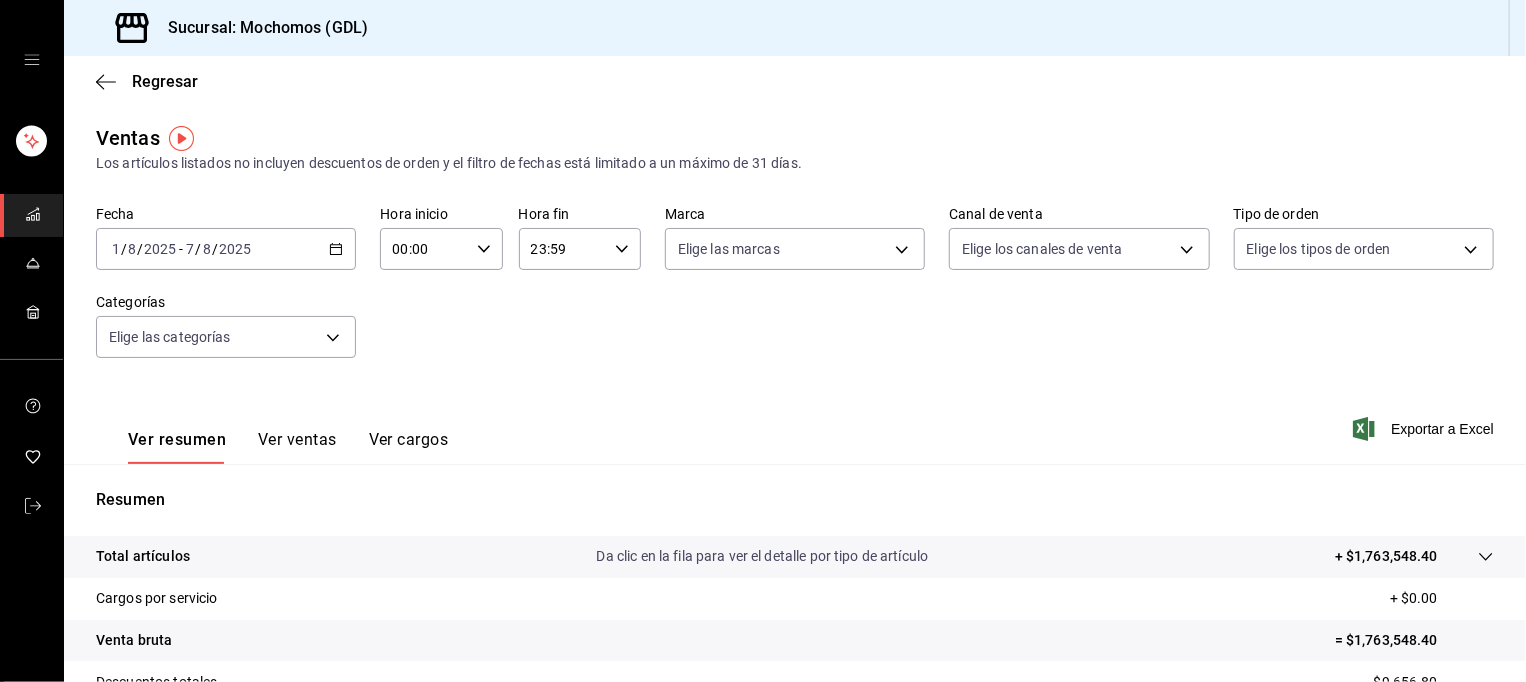 click 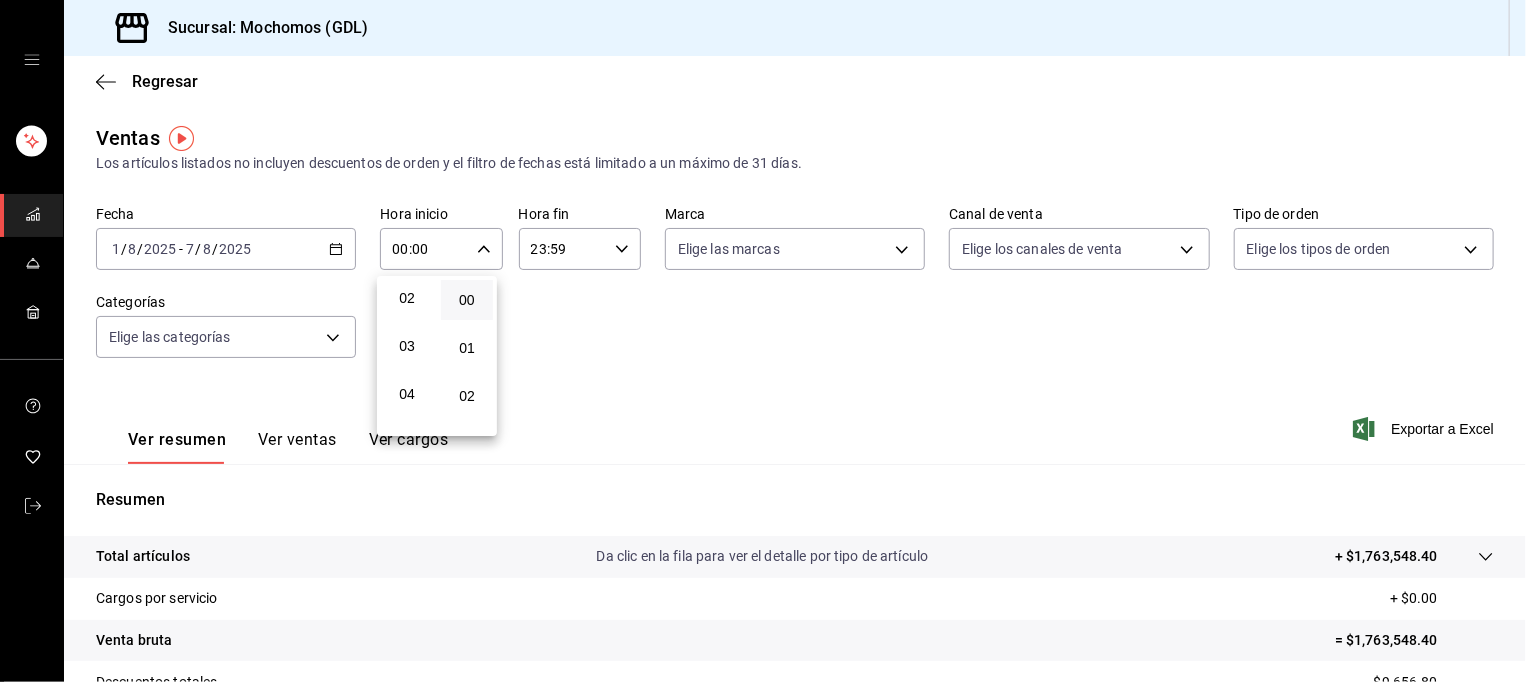 scroll, scrollTop: 164, scrollLeft: 0, axis: vertical 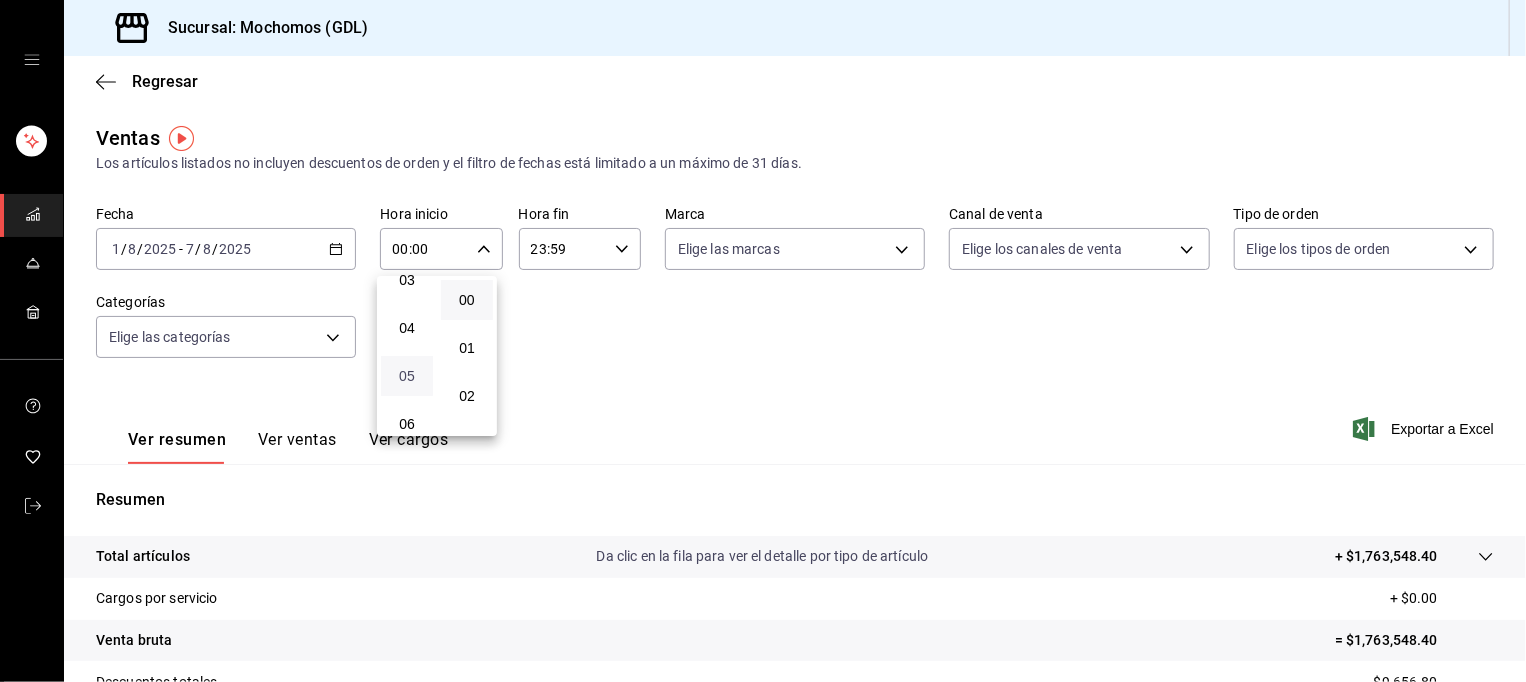 click on "05" at bounding box center [407, 376] 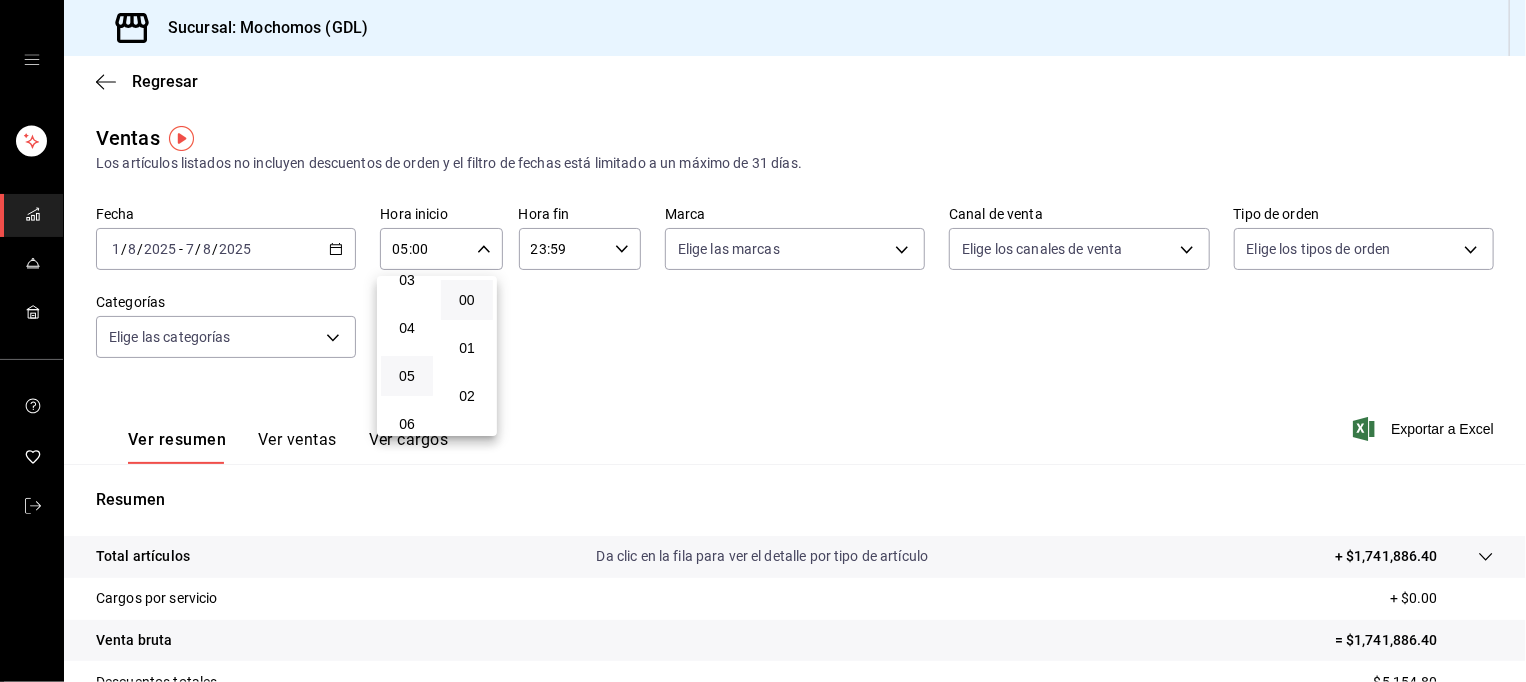 click at bounding box center (763, 341) 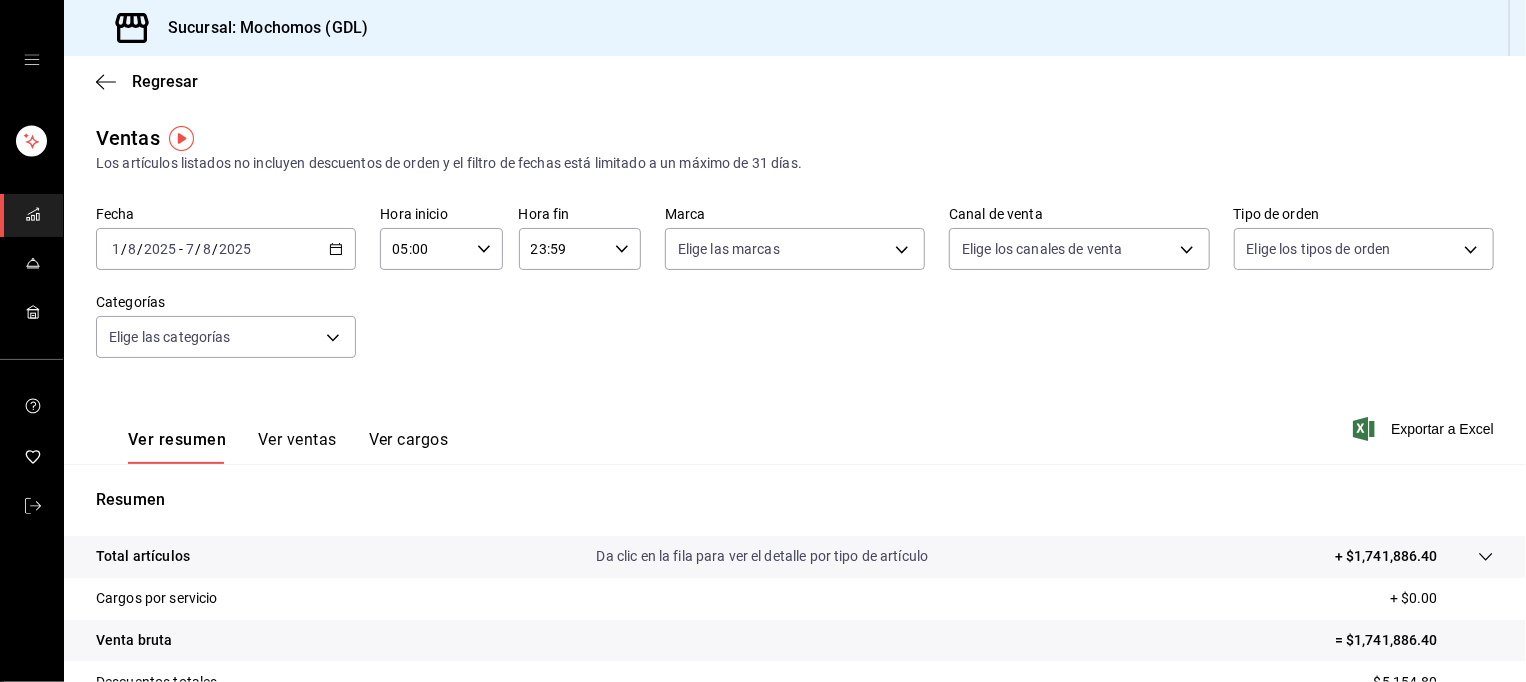 click 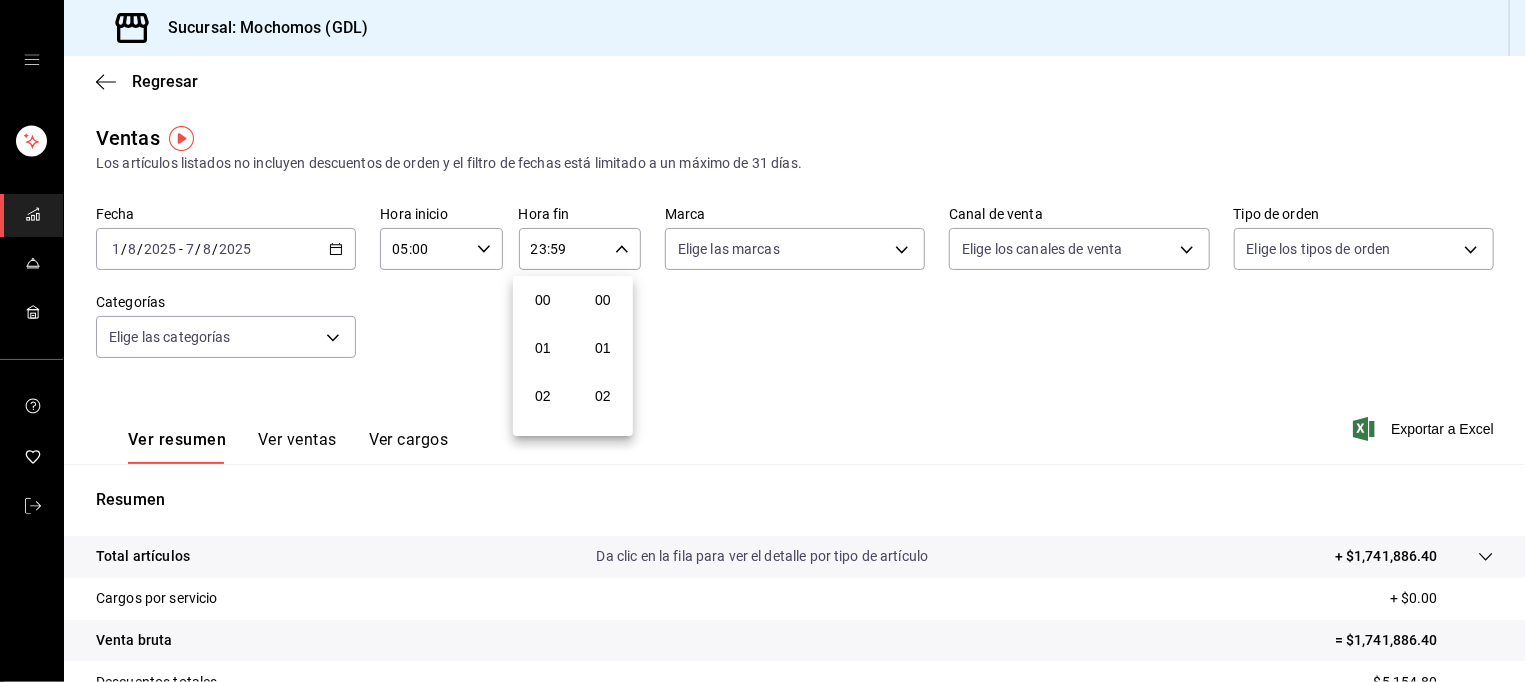 scroll, scrollTop: 1011, scrollLeft: 0, axis: vertical 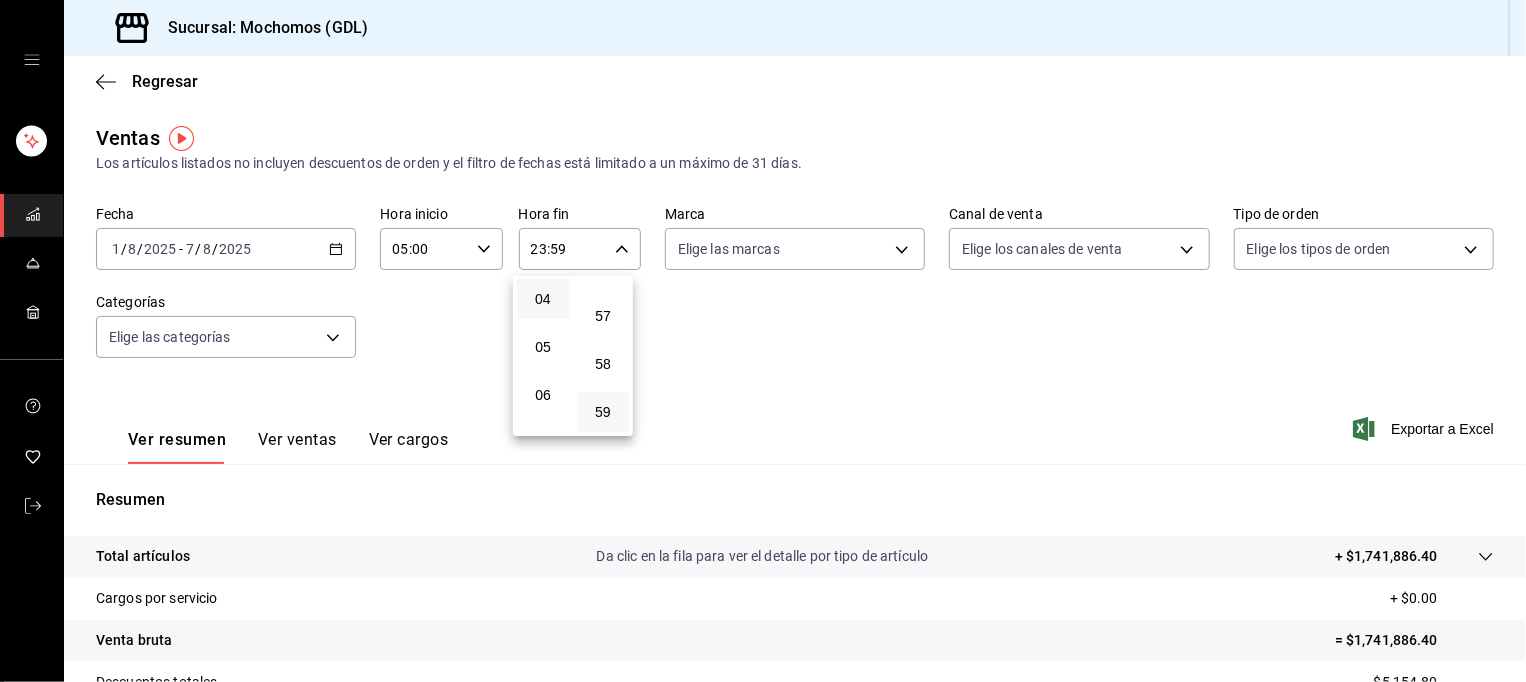click on "04" at bounding box center [543, 299] 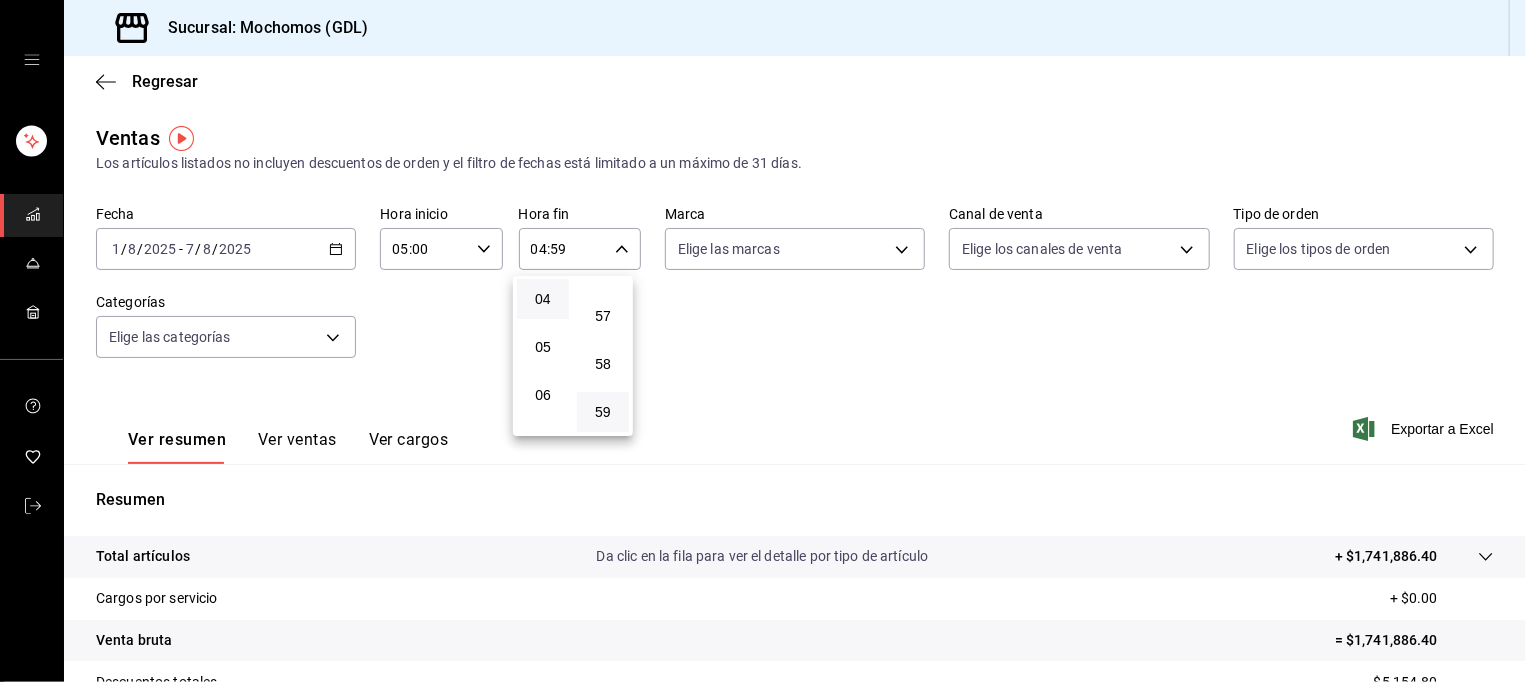 click at bounding box center [763, 341] 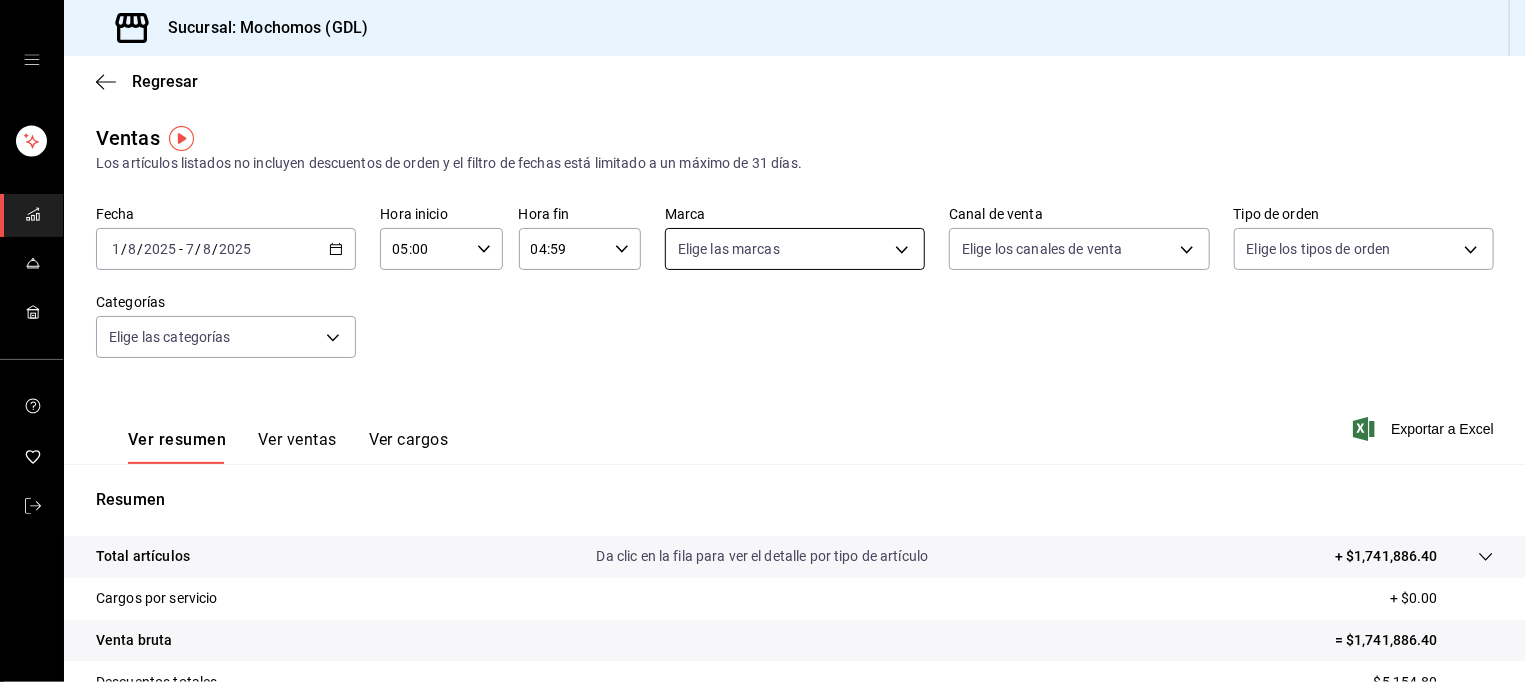 click on "Sucursal: Mochomos (GDL) Regresar Ventas Los artículos listados no incluyen descuentos de orden y el filtro de fechas está limitado a un máximo de 31 días. Fecha [DATE] [DATE] - [DATE] Hora inicio 05:00 Hora inicio Hora fin 04:59 Hora fin Marca Elige las marcas Canal de venta Elige los canales de venta Tipo de orden Elige los tipos de orden Categorías Elige las categorías Ver resumen Ver ventas Ver cargos Exportar a Excel Resumen Total artículos Da clic en la fila para ver el detalle por tipo de artículo + $[PRICE] Cargos por servicio + $[PRICE] Venta bruta = $[PRICE] Descuentos totales - $[PRICE] Certificados de regalo - $[PRICE] Venta total = $[PRICE] Impuestos - $[PRICE] dólares Venta neta = $[PRICE] GANA 1 MES GRATIS EN TU SUSCRIPCIÓN AQUÍ Ver video tutorial Ir a video Visitar centro de ayuda ([PHONE]) [EMAIL] Visitar centro de ayuda ([PHONE]) [EMAIL]" at bounding box center (763, 341) 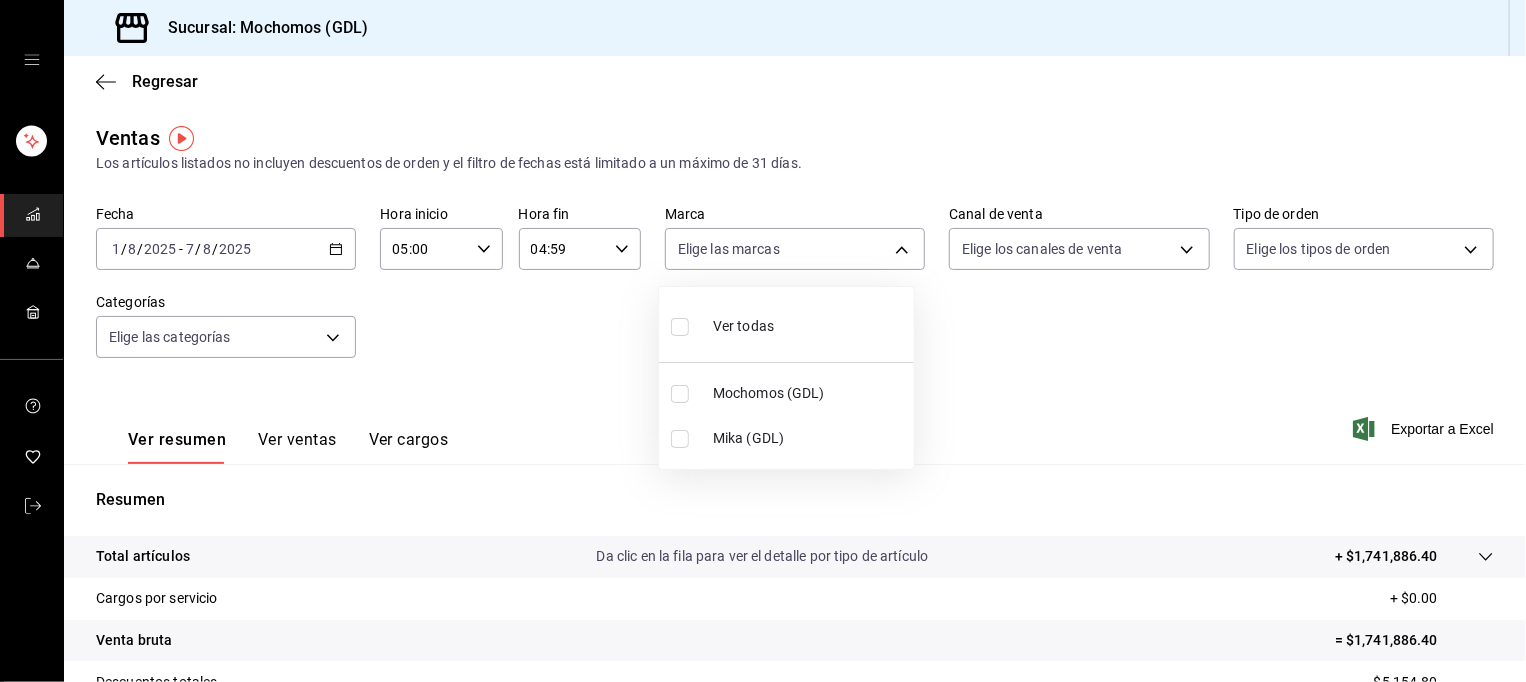 click on "Ver todas" at bounding box center [786, 324] 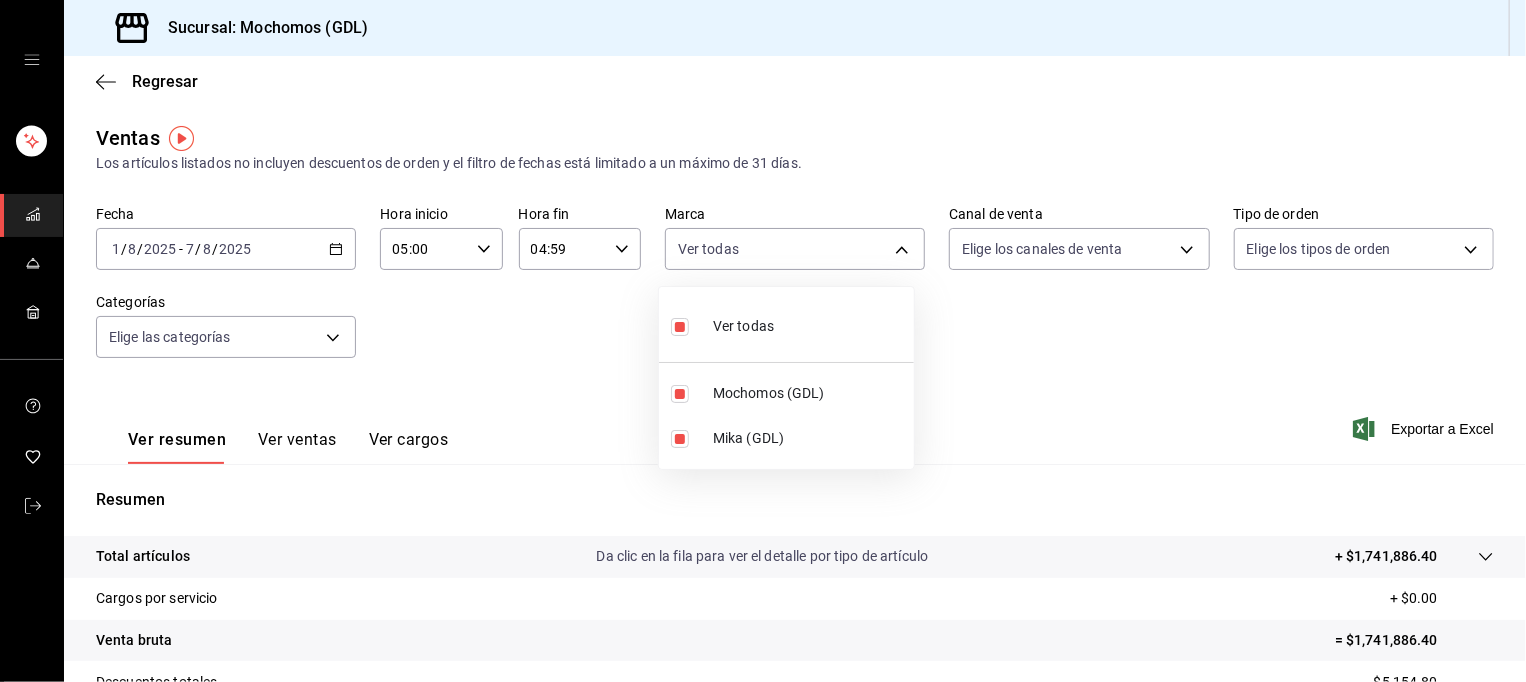 click at bounding box center [763, 341] 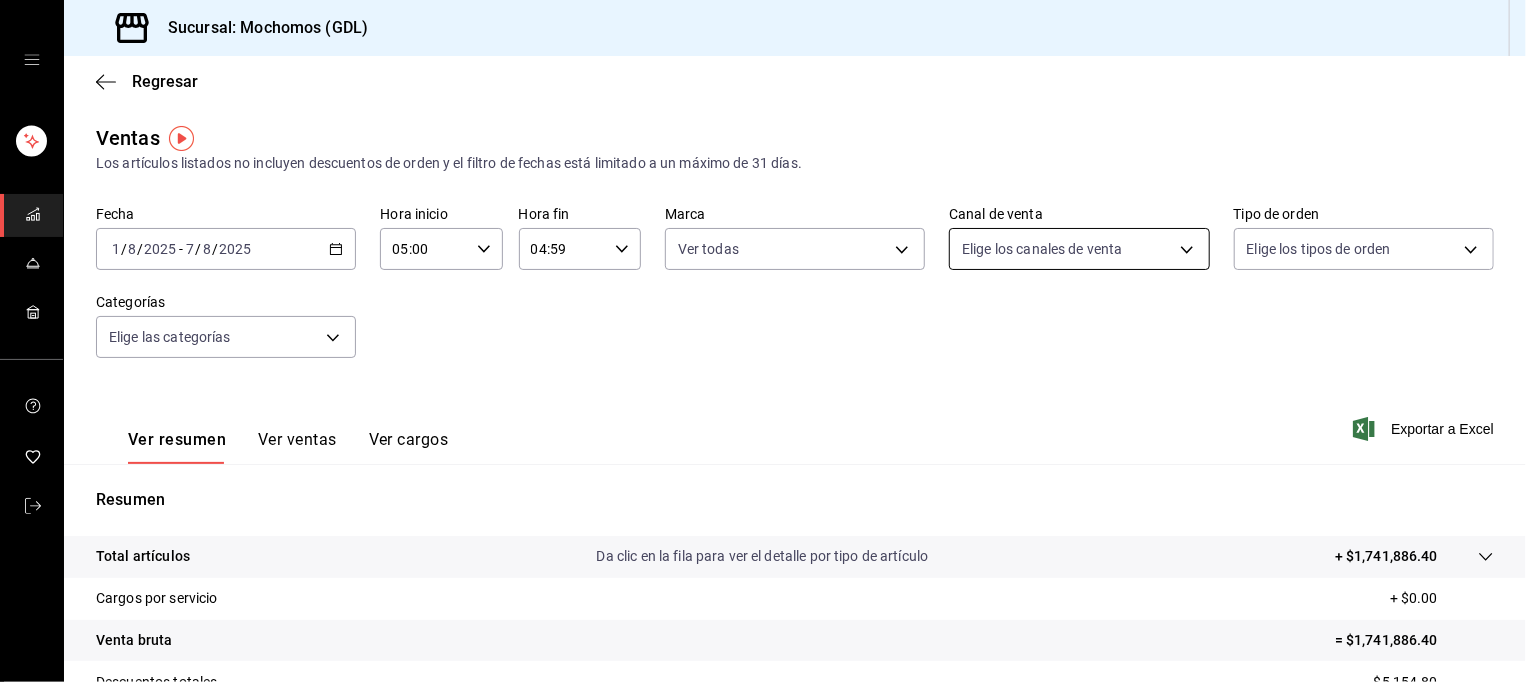 click on "Sucursal: Mochomos (GDL) Regresar Ventas Los artículos listados no incluyen descuentos de orden y el filtro de fechas está limitado a un máximo de 31 días. Fecha [DATE] [DATE] - [DATE] Hora inicio 05:00 Hora inicio Hora fin 04:59 Hora fin Marca Ver todas [UUID],[UUID] Canal de venta Elige los canales de venta Tipo de orden Elige los tipos de orden Categorías Elige las categorías Ver resumen Ver ventas Ver cargos Exportar a Excel Resumen Total artículos Da clic en la fila para ver el detalle por tipo de artículo + $[PRICE] Cargos por servicio + $[PRICE] Venta bruta = $[PRICE] Descuentos totales - $[PRICE] Certificados de regalo - $[PRICE] Venta total = $[PRICE] Impuestos - $[PRICE] dólares Venta neta = $[PRICE] GANA 1 MES GRATIS EN TU SUSCRIPCIÓN AQUÍ Ver video tutorial Ir a video Visitar centro de ayuda ([PHONE]) [EMAIL] Visitar centro de ayuda ([PHONE])" at bounding box center (763, 341) 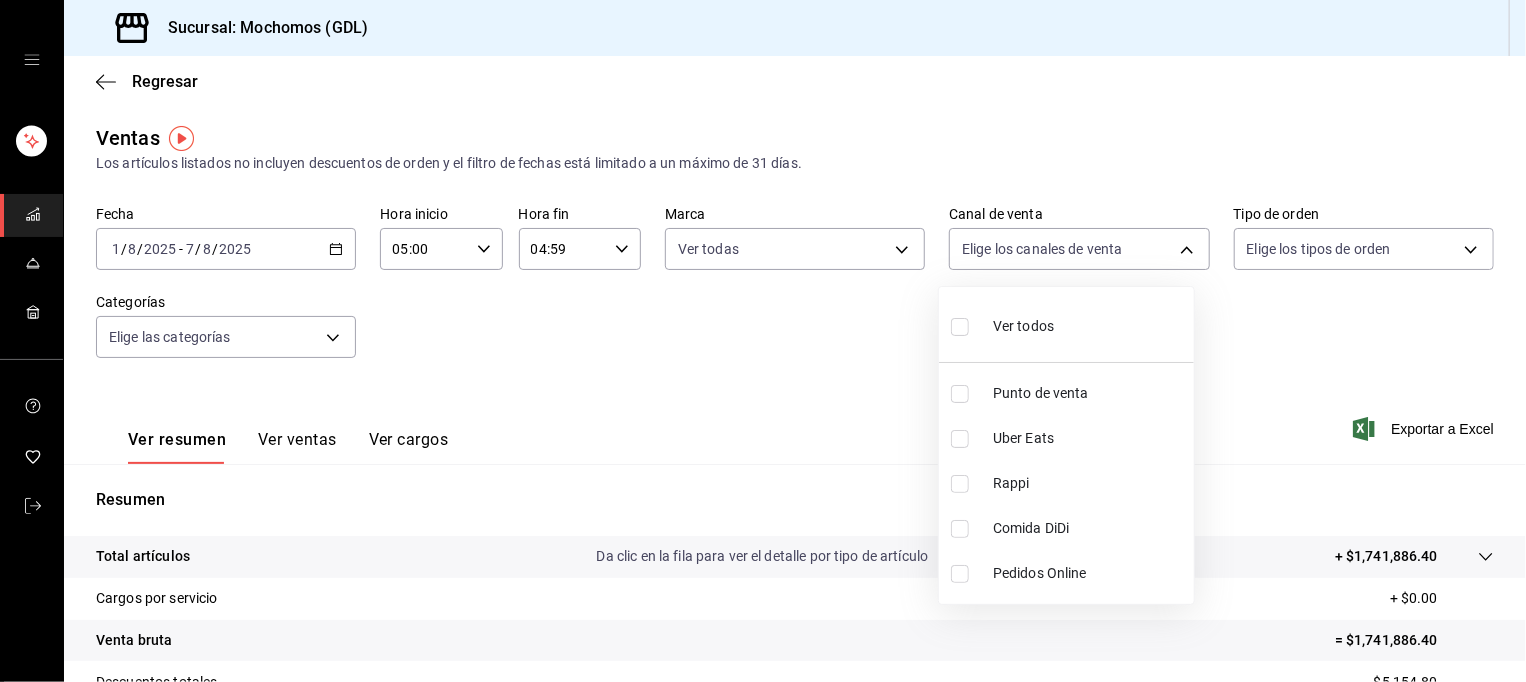 click on "Ver todos" at bounding box center (1066, 324) 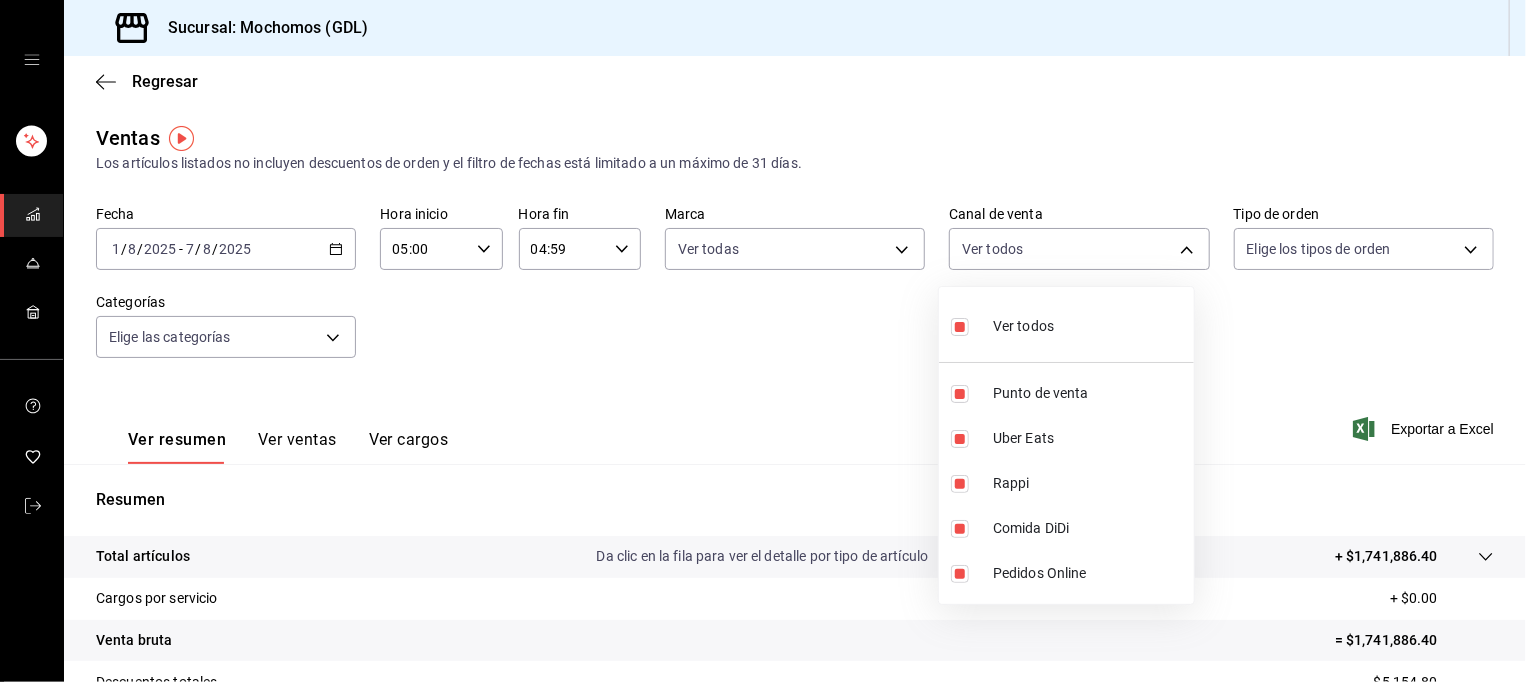 click at bounding box center (763, 341) 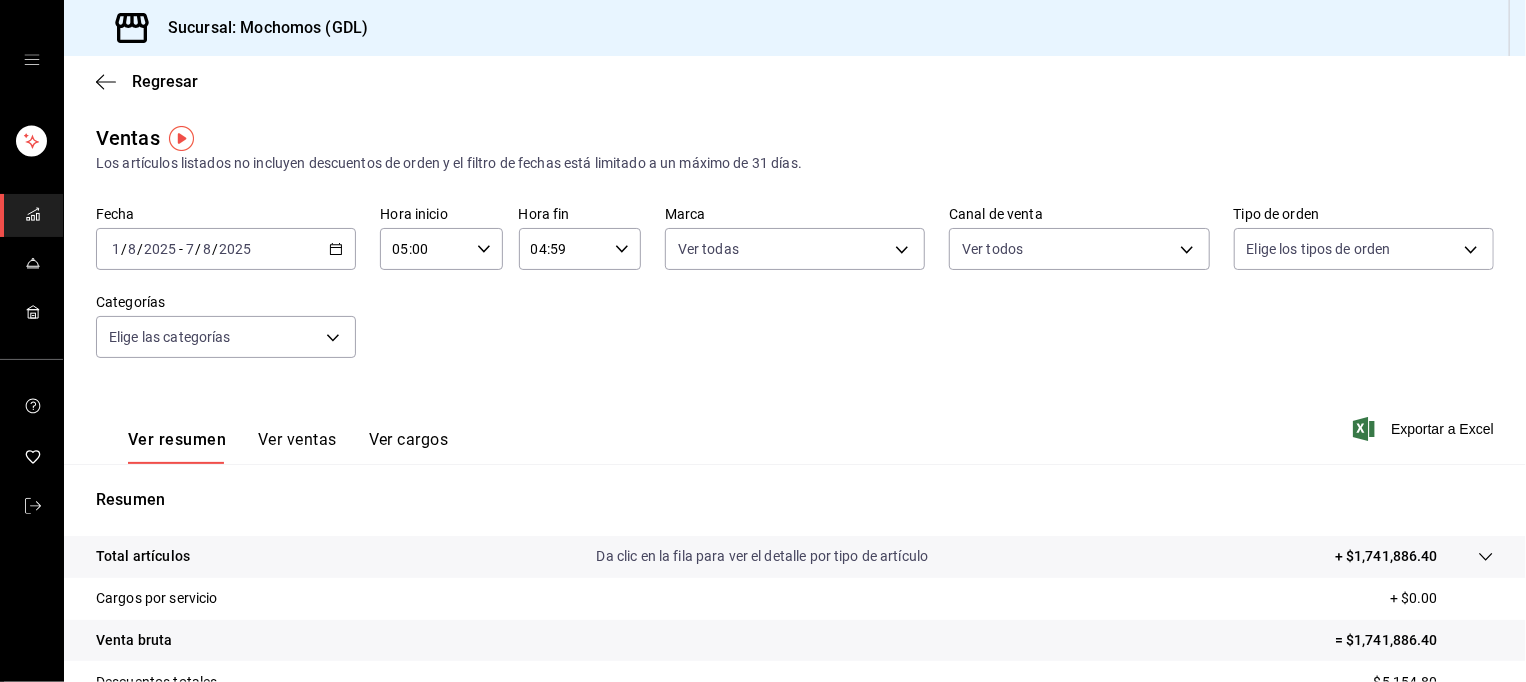 click on "Sucursal: Mochomos (GDL) Regresar Ventas Los artículos listados no incluyen descuentos de orden y el filtro de fechas está limitado a un máximo de 31 días. Fecha [DATE] [DATE] - [DATE] Hora inicio 05:00 Hora inicio Hora fin 04:59 Hora fin Marca Ver todas 36c25d4a-7cb0-456c-a434-e981d54830bc,9cac9703-0c5a-4d8b-addd-5b6b571d65b9 Canal de venta Ver todos PARROT,UBER_EATS,RAPPI,DIDI_FOOD,ONLINE Tipo de orden Elige los tipos de orden Categorías Elige las categorías Ver resumen Ver ventas Ver cargos Exportar a Excel Resumen Total artículos Da clic en la fila para ver el detalle por tipo de artículo + $1,741,886.40 Cargos por servicio + $0.00 Venta bruta = $1,741,886.40 Descuentos totales - $5,154.80 Certificados de regalo - $10,866.00 Venta total = $1,725,865.60 Impuestos - 238.050,43 dólares Venta neta = $1,487,815.17 GANA 1 MES GRATIS EN TU SUSCRIPCIÓN AQUÍ Ver video tutorial Ir a video Visitar centro de ayuda (81) 2046 6363 soporte@example.com Visitar centro de ayuda" at bounding box center [763, 341] 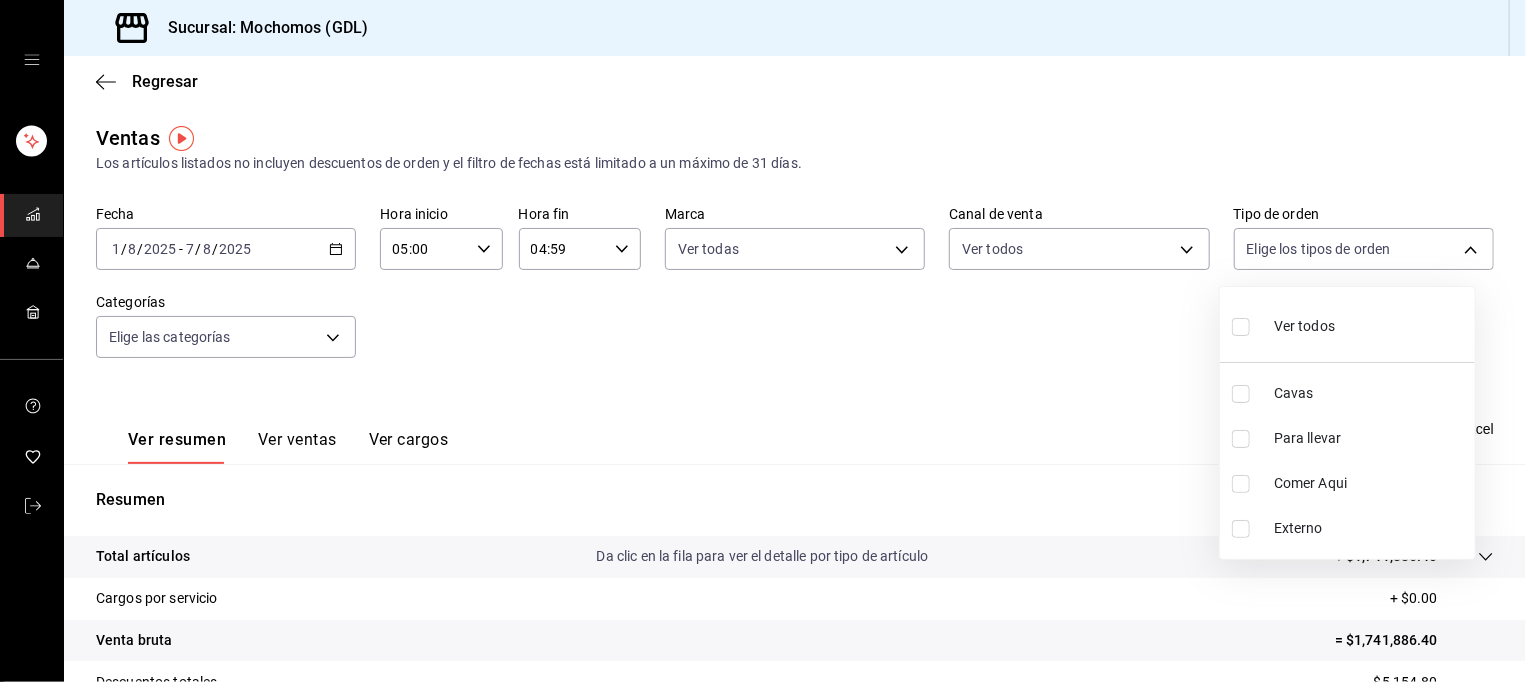 click on "Ver todos" at bounding box center (1304, 326) 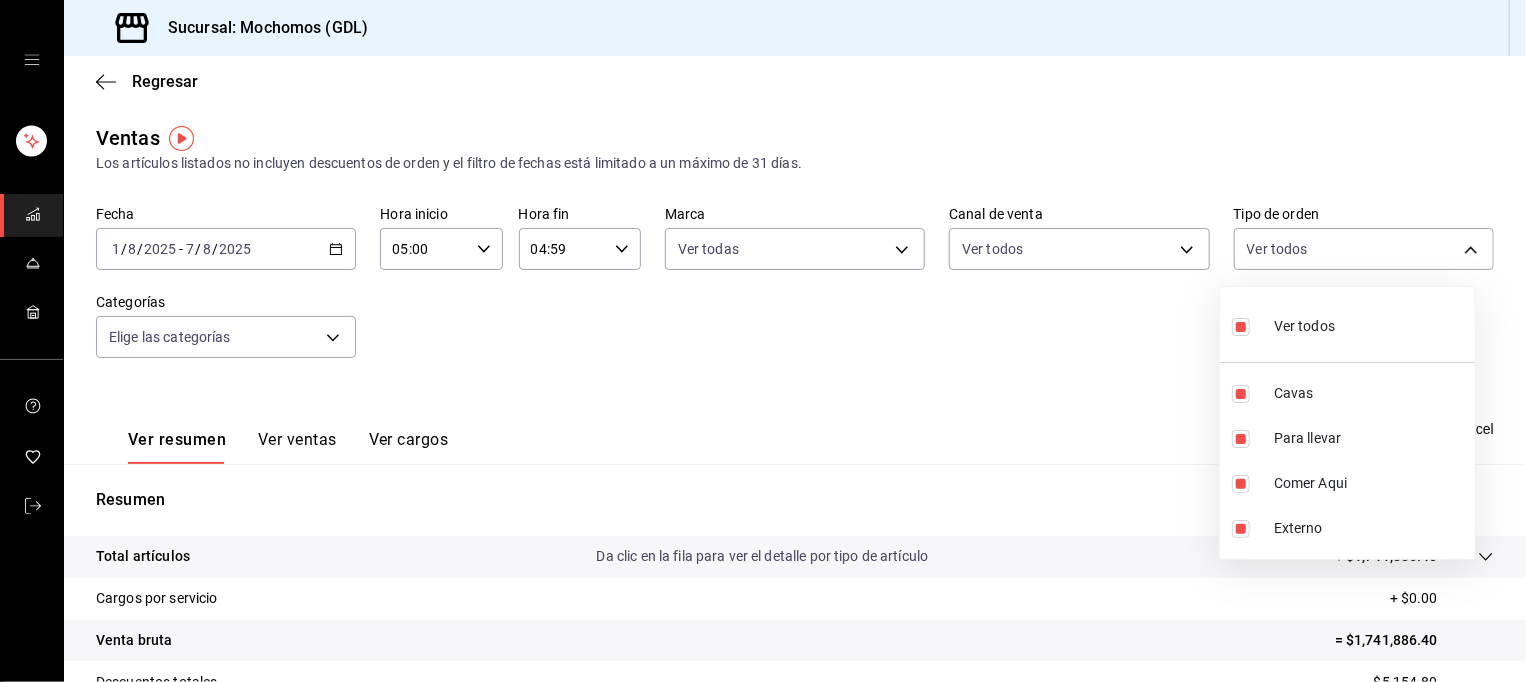 click at bounding box center [763, 341] 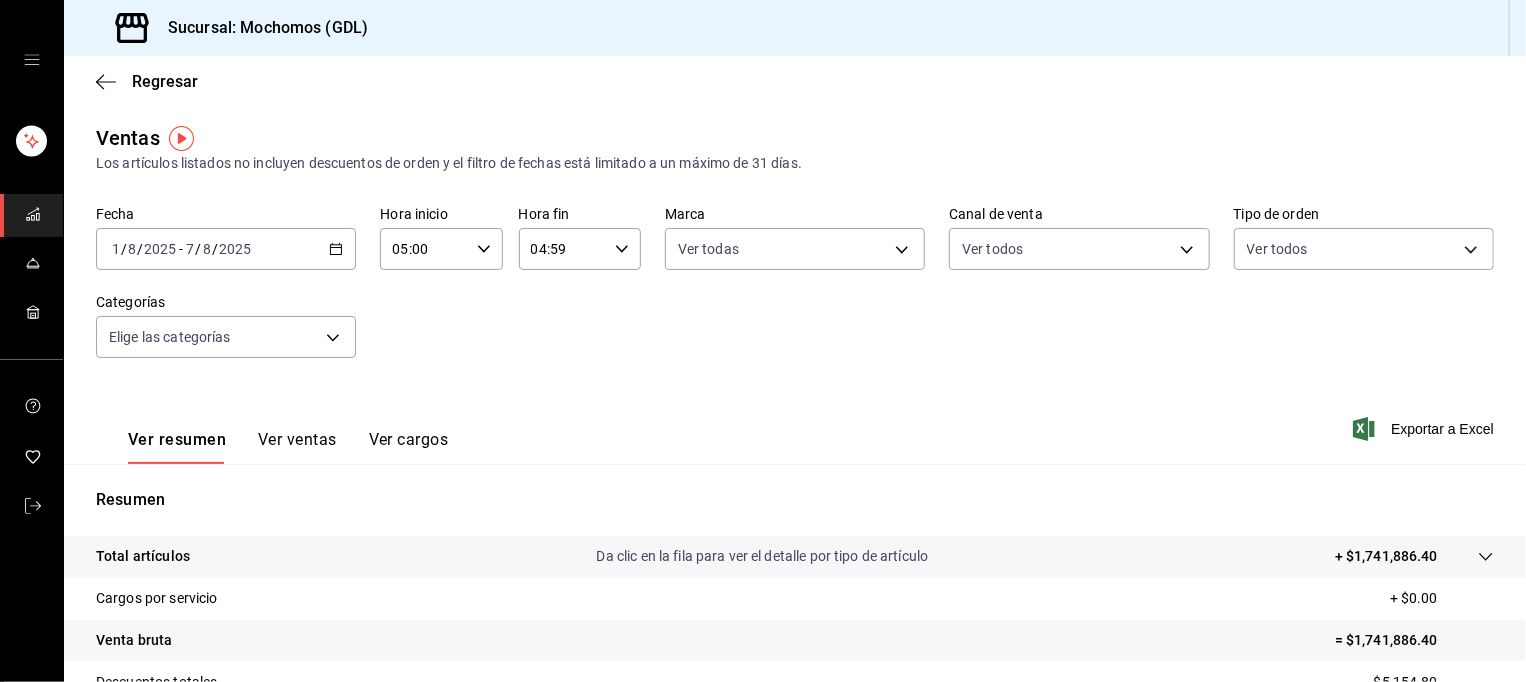 click on "Sucursal: Mochomos (GDL) Regresar Ventas Los artículos listados no incluyen descuentos de orden y el filtro de fechas está limitado a un máximo de 31 días. Fecha [DATE] [DATE] - [DATE] Hora inicio 05:00 Hora inicio Hora fin 04:59 Hora fin Marca Ver todas [UUID],[UUID] Canal de venta Ver todos PARROT,UBER_EATS,RAPPI,DIDI_FOOD,ONLINE Tipo de orden Ver todos [UUID],[UUID],[UUID],[EXTERNAL] Categorías Elige las categorías Ver resumen Ver ventas Ver cargos Exportar a Excel Resumen Total artículos Da clic en la fila para ver el detalle por tipo de artículo + $[PRICE] Cargos por servicio + $[PRICE] Venta bruta = $[PRICE] Descuentos totales - $[PRICE] Certificados de regalo - $[PRICE] Venta total = $[PRICE] Impuestos - $[PRICE] dólares Venta neta = $[PRICE] GANA 1 MES GRATIS EN TU SUSCRIPCIÓN AQUÍ Ir a video" at bounding box center [763, 341] 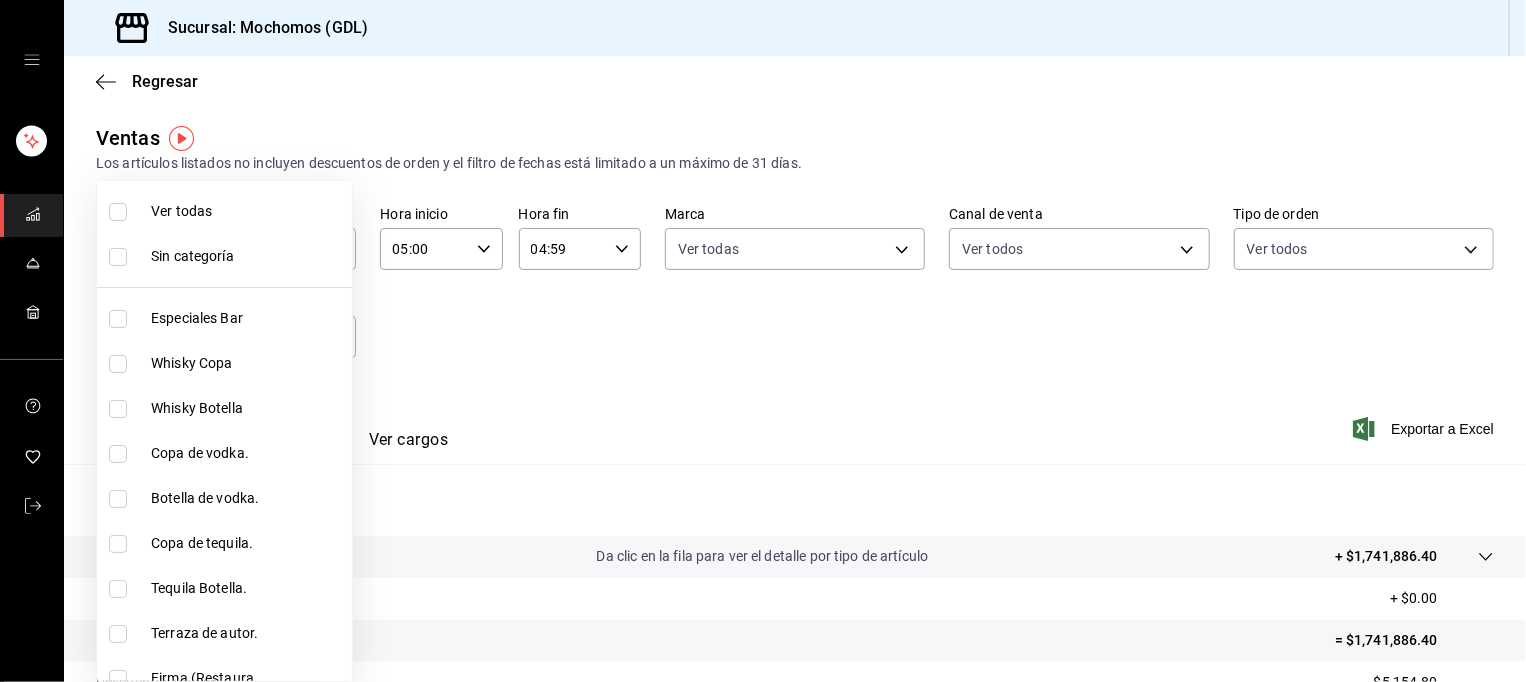 click on "Ver todas" at bounding box center (247, 211) 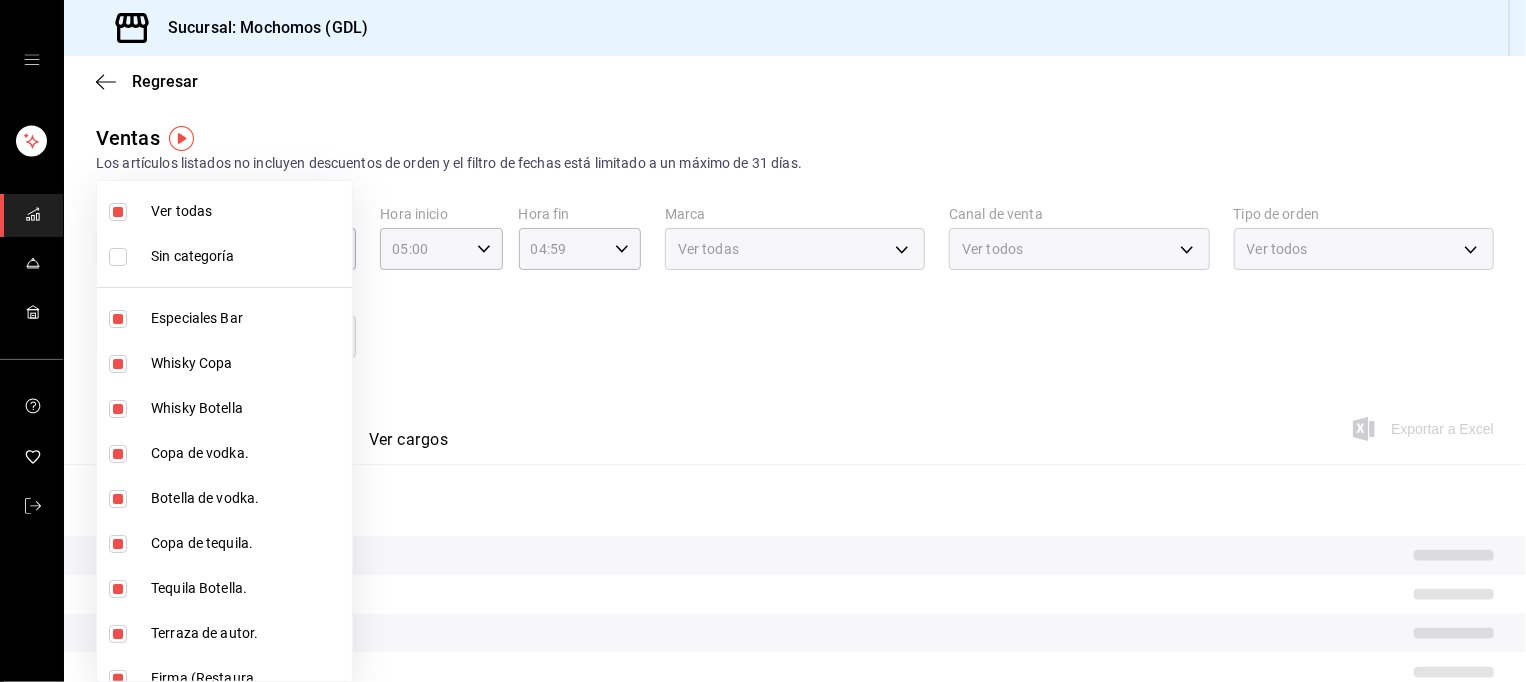 click at bounding box center [763, 341] 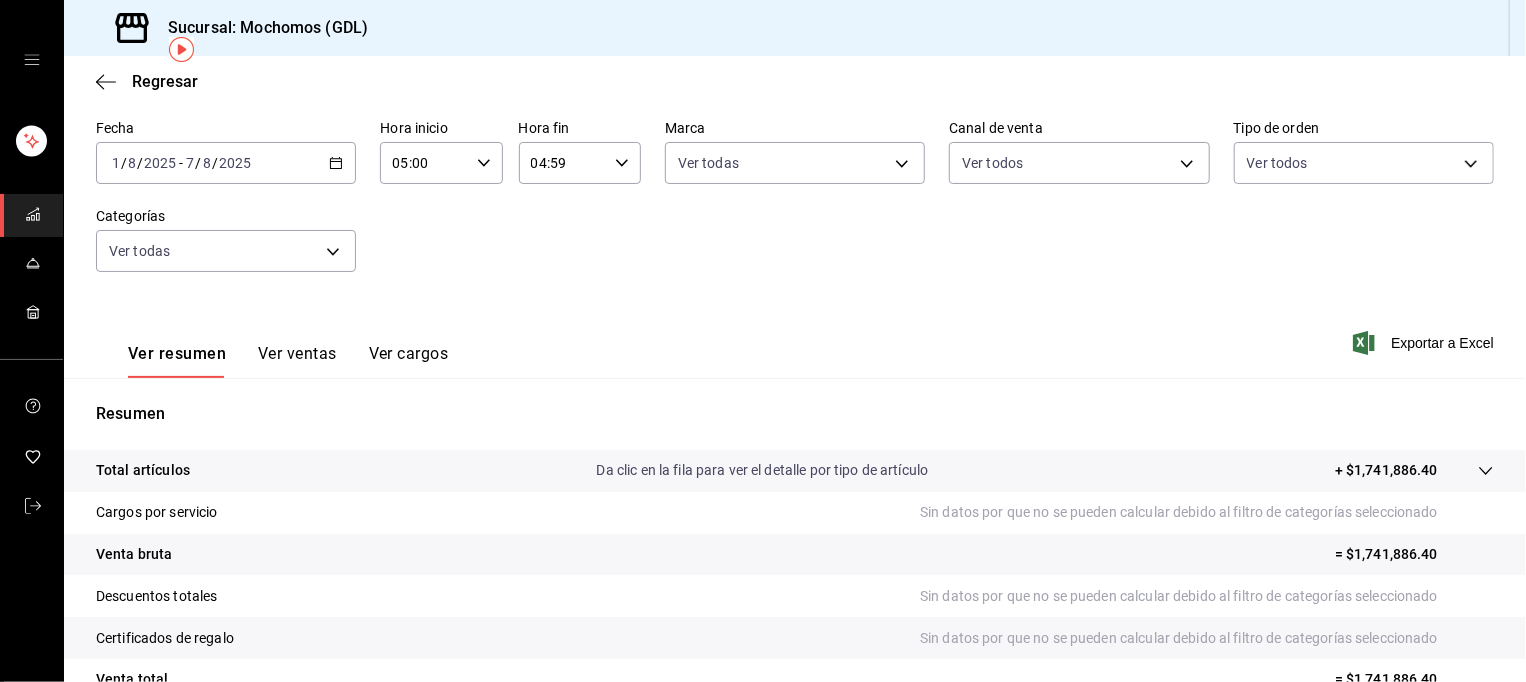scroll, scrollTop: 88, scrollLeft: 0, axis: vertical 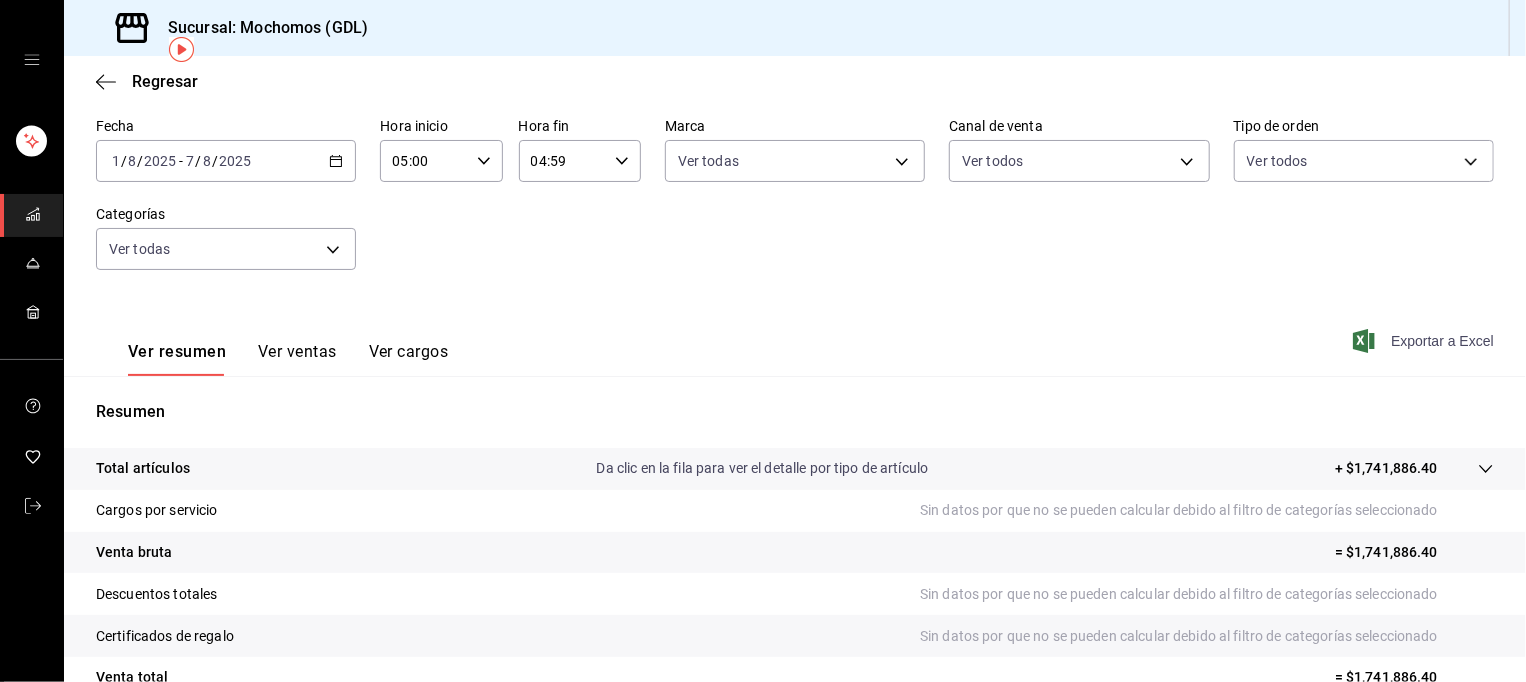 click on "Exportar a Excel" at bounding box center (1442, 341) 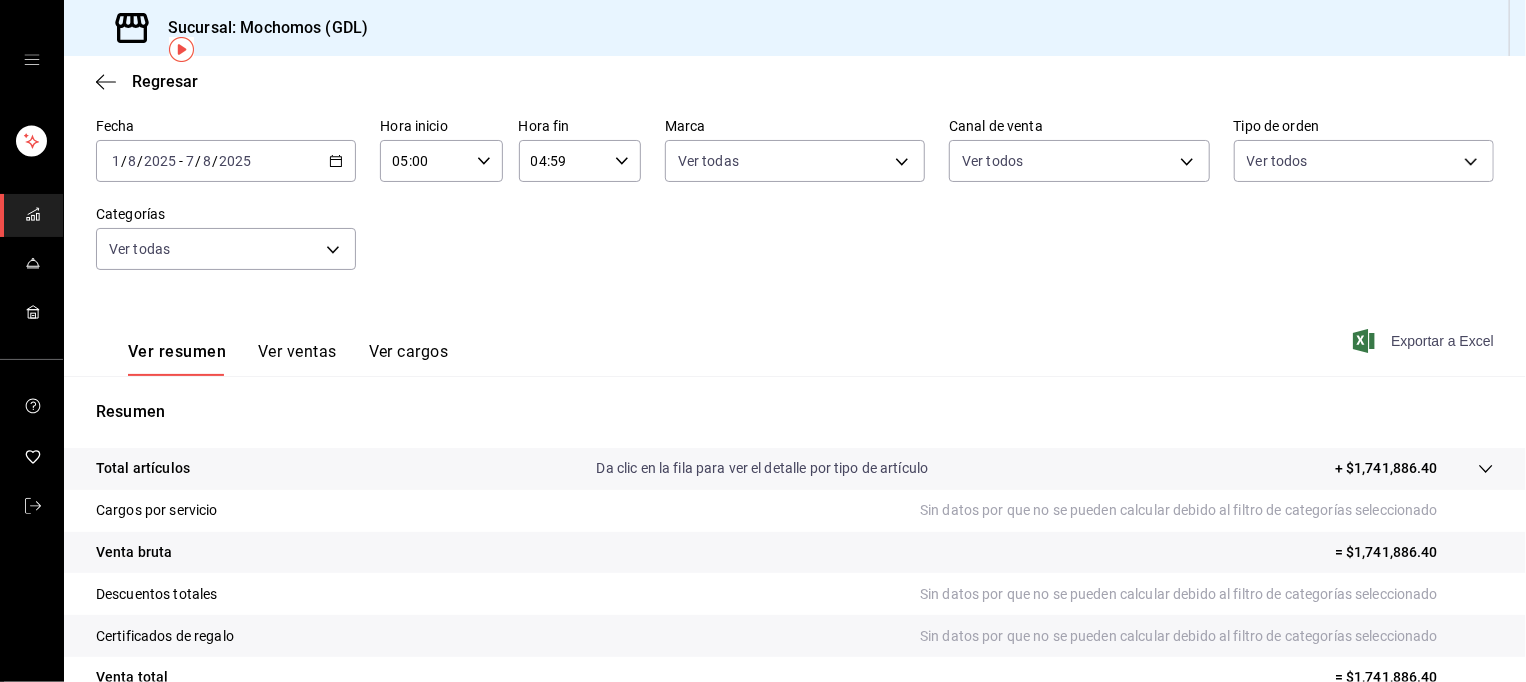 click on "Exportar a Excel" at bounding box center (1442, 341) 